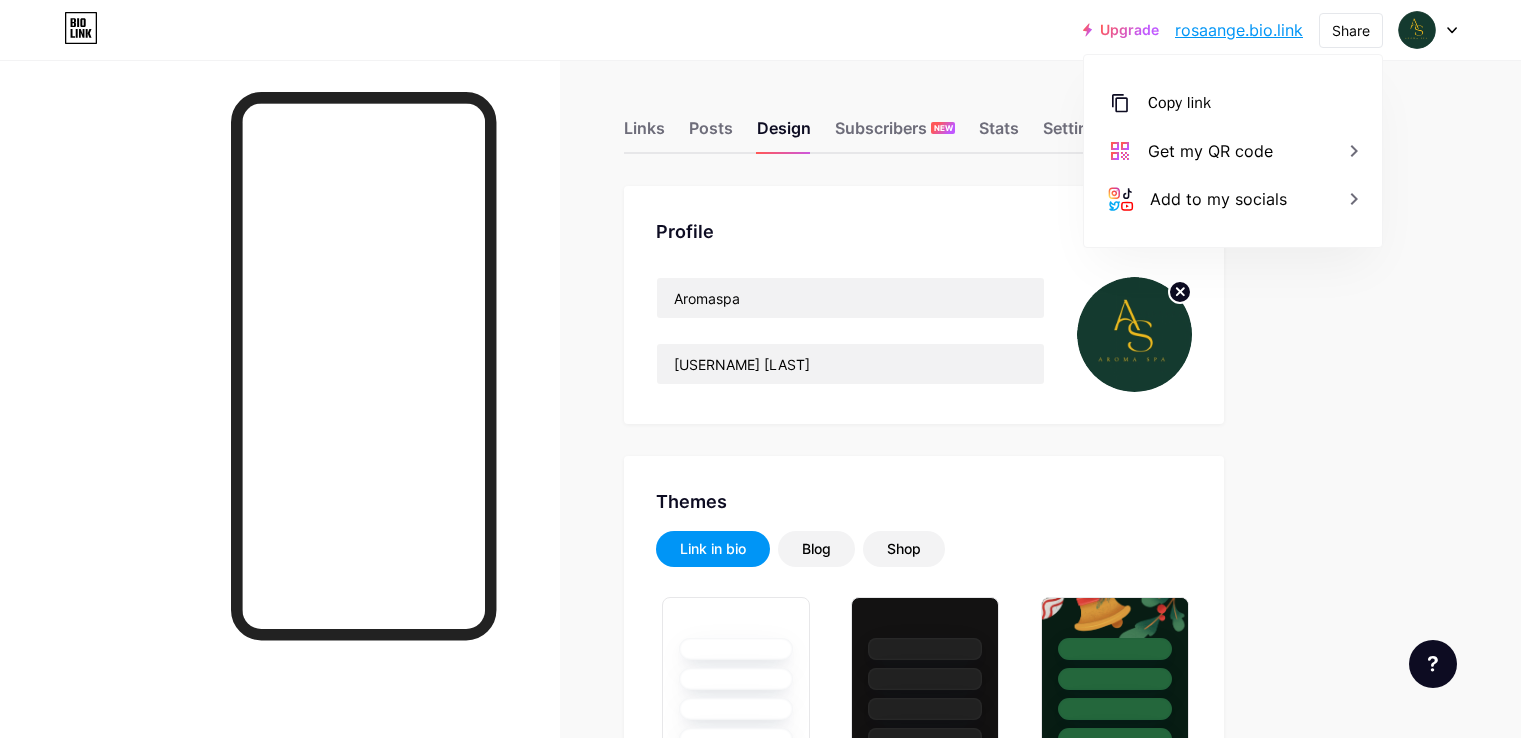 scroll, scrollTop: 0, scrollLeft: 0, axis: both 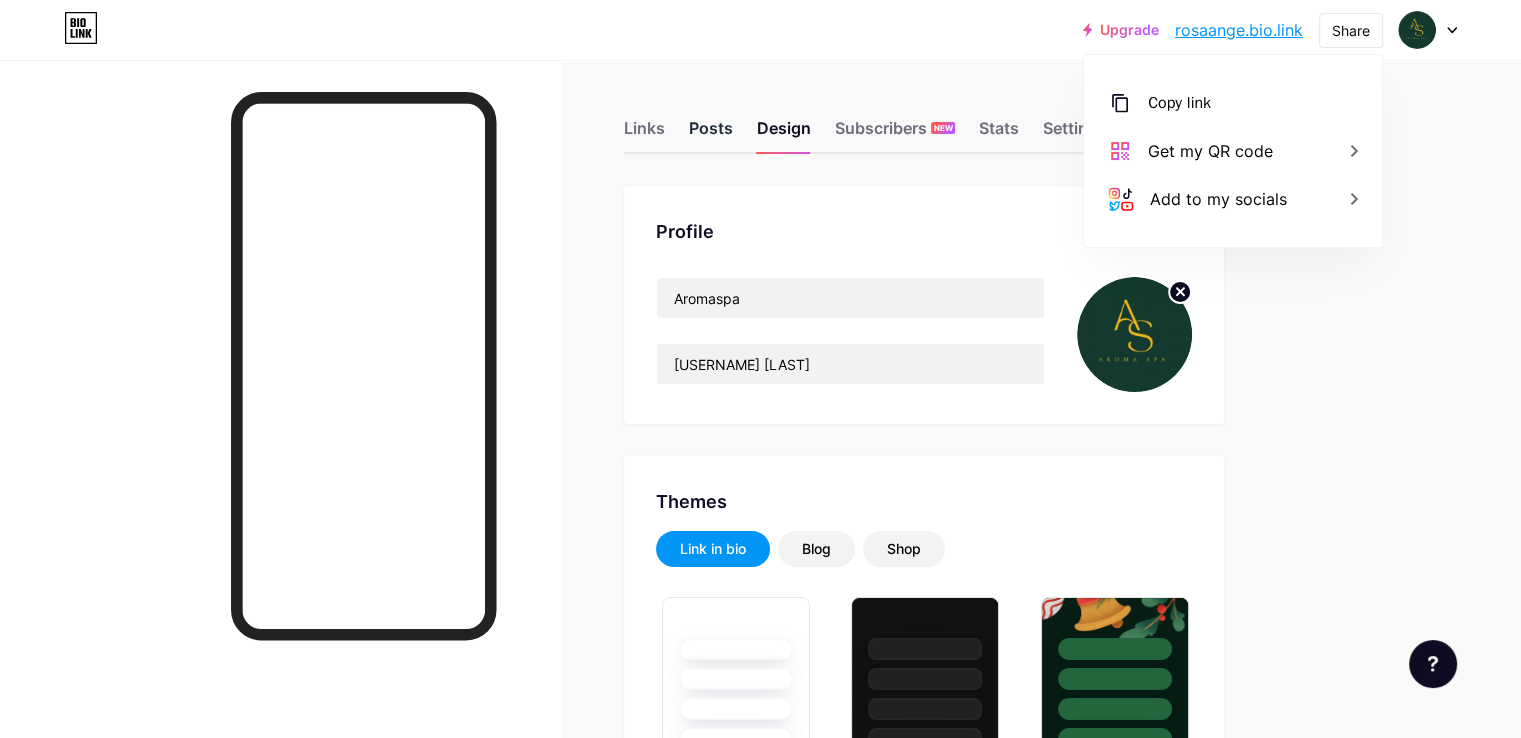 click on "Posts" at bounding box center [711, 134] 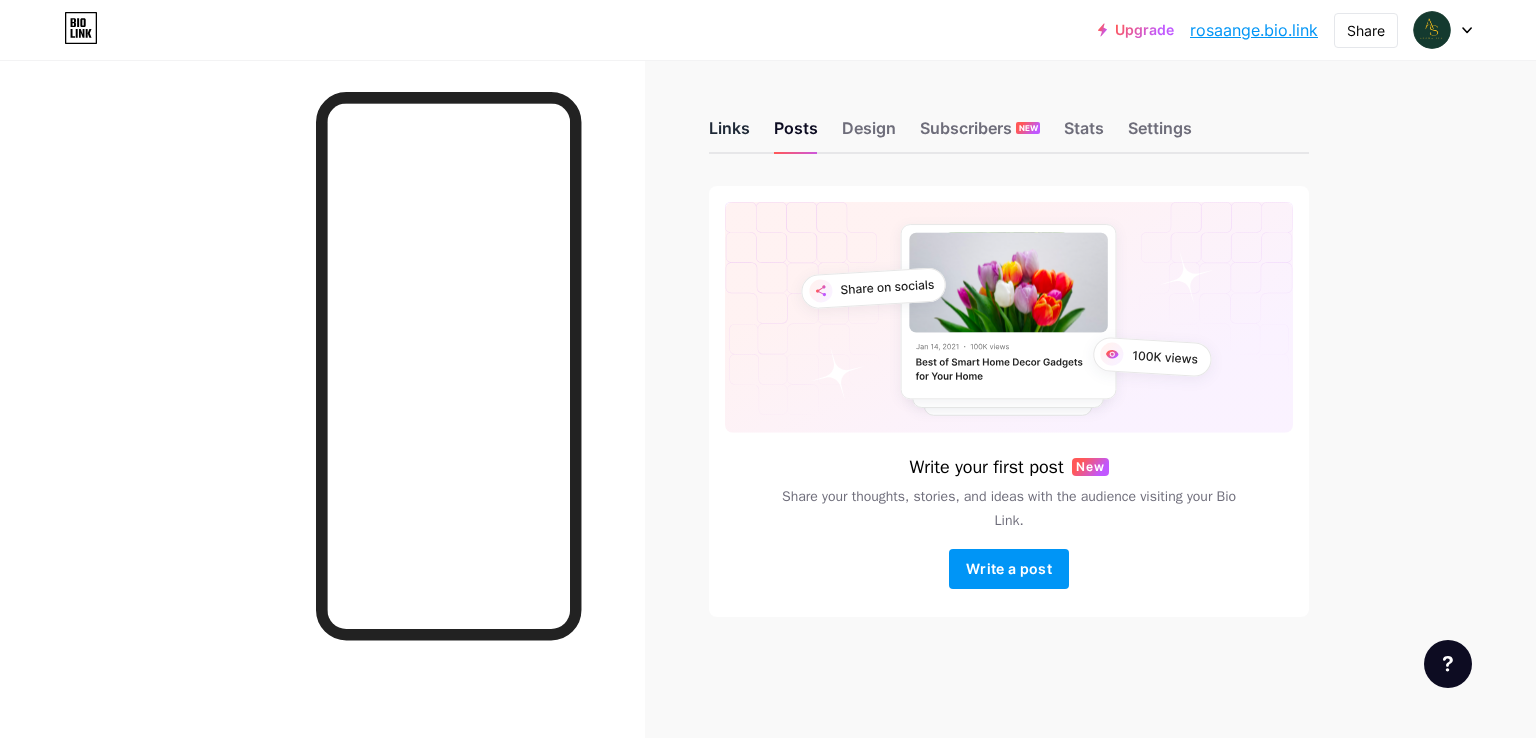 click on "Links" at bounding box center (729, 134) 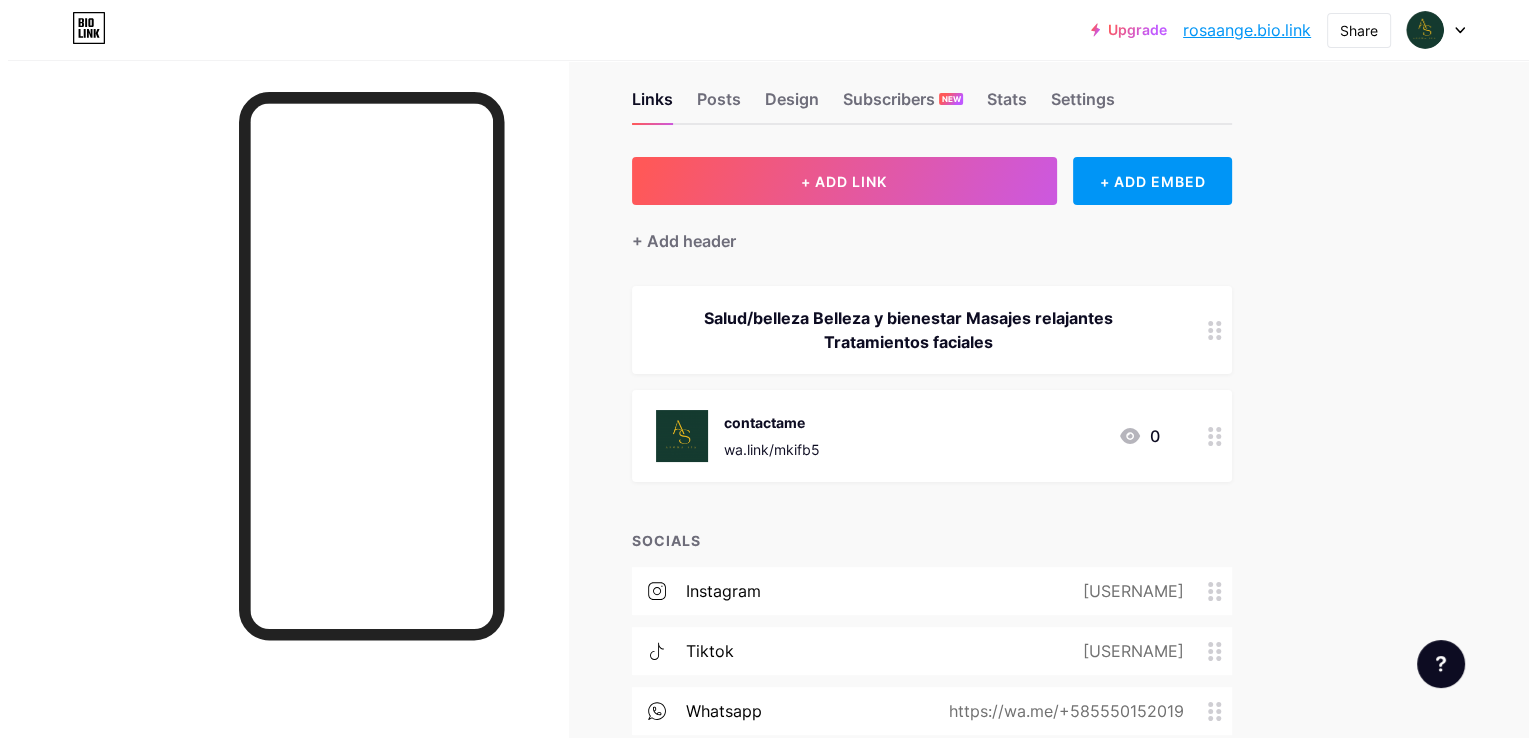 scroll, scrollTop: 0, scrollLeft: 0, axis: both 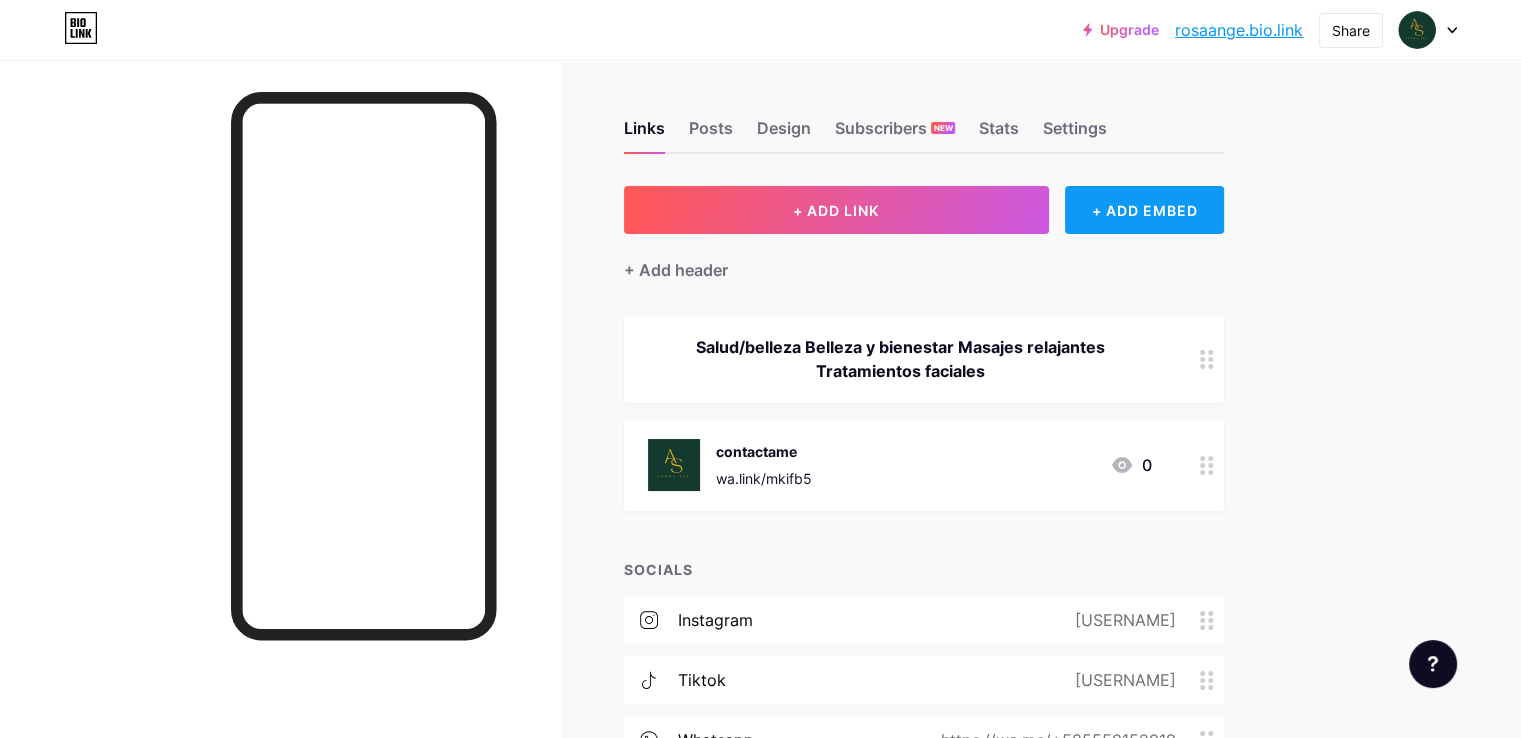 click on "+ ADD EMBED" at bounding box center [1144, 210] 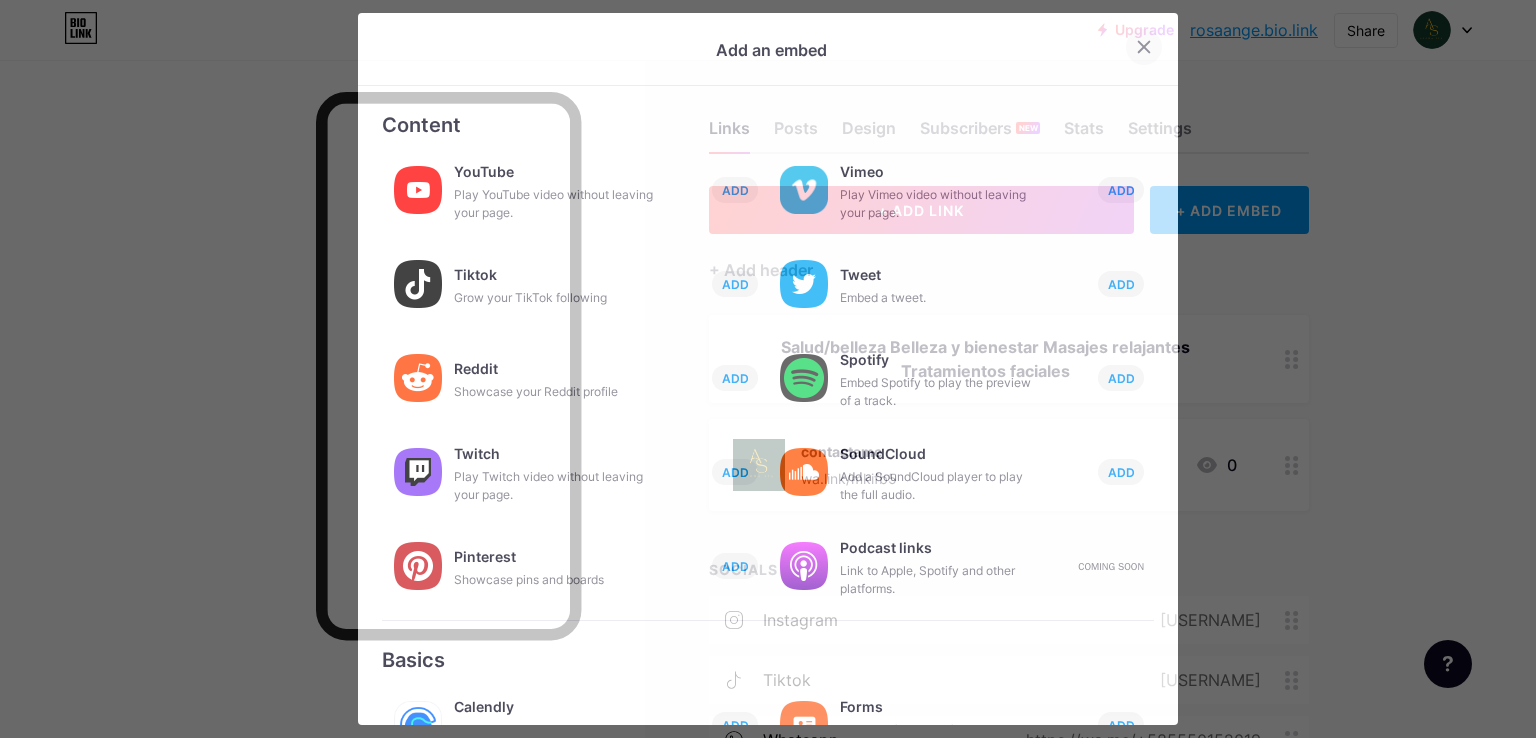 click at bounding box center (1144, 47) 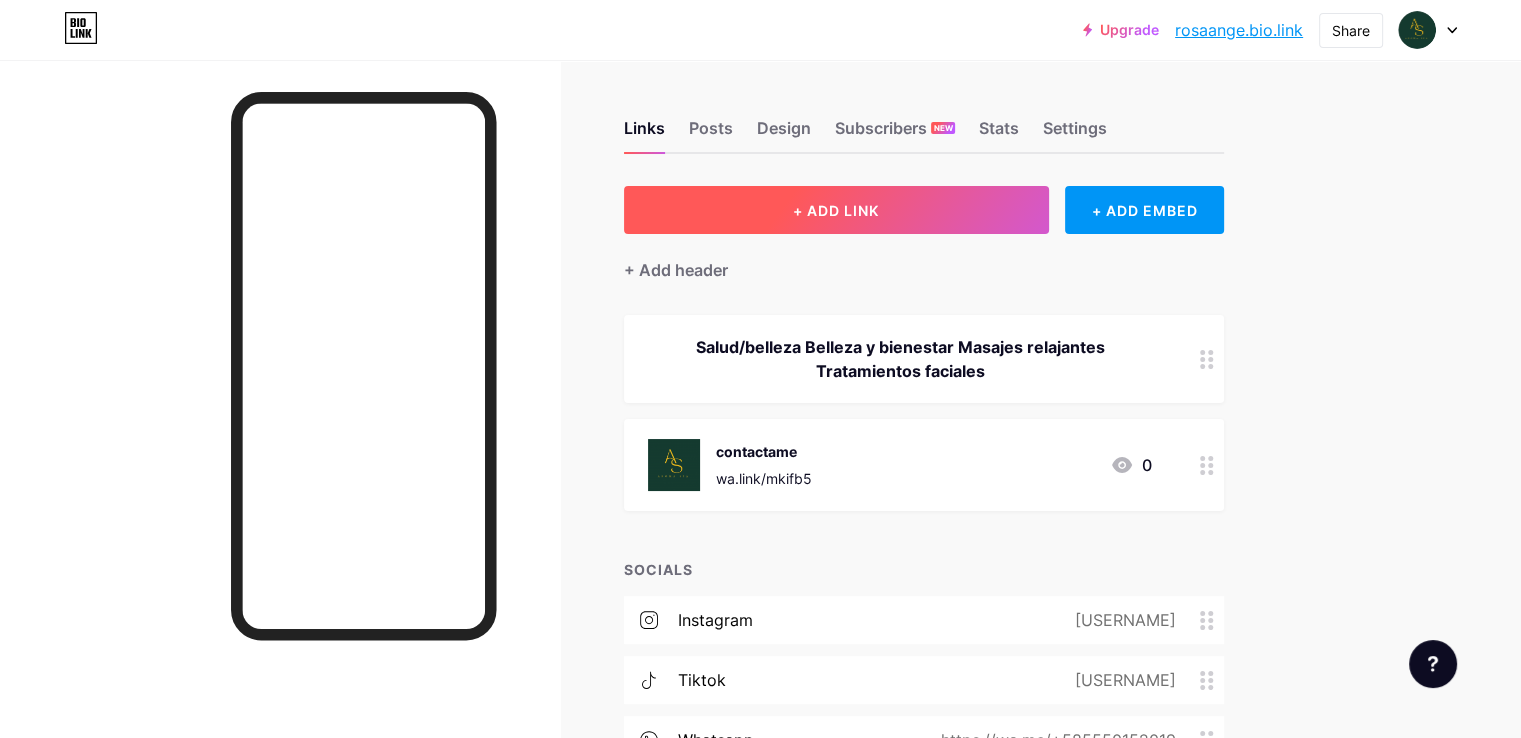 click on "+ ADD LINK" at bounding box center [836, 210] 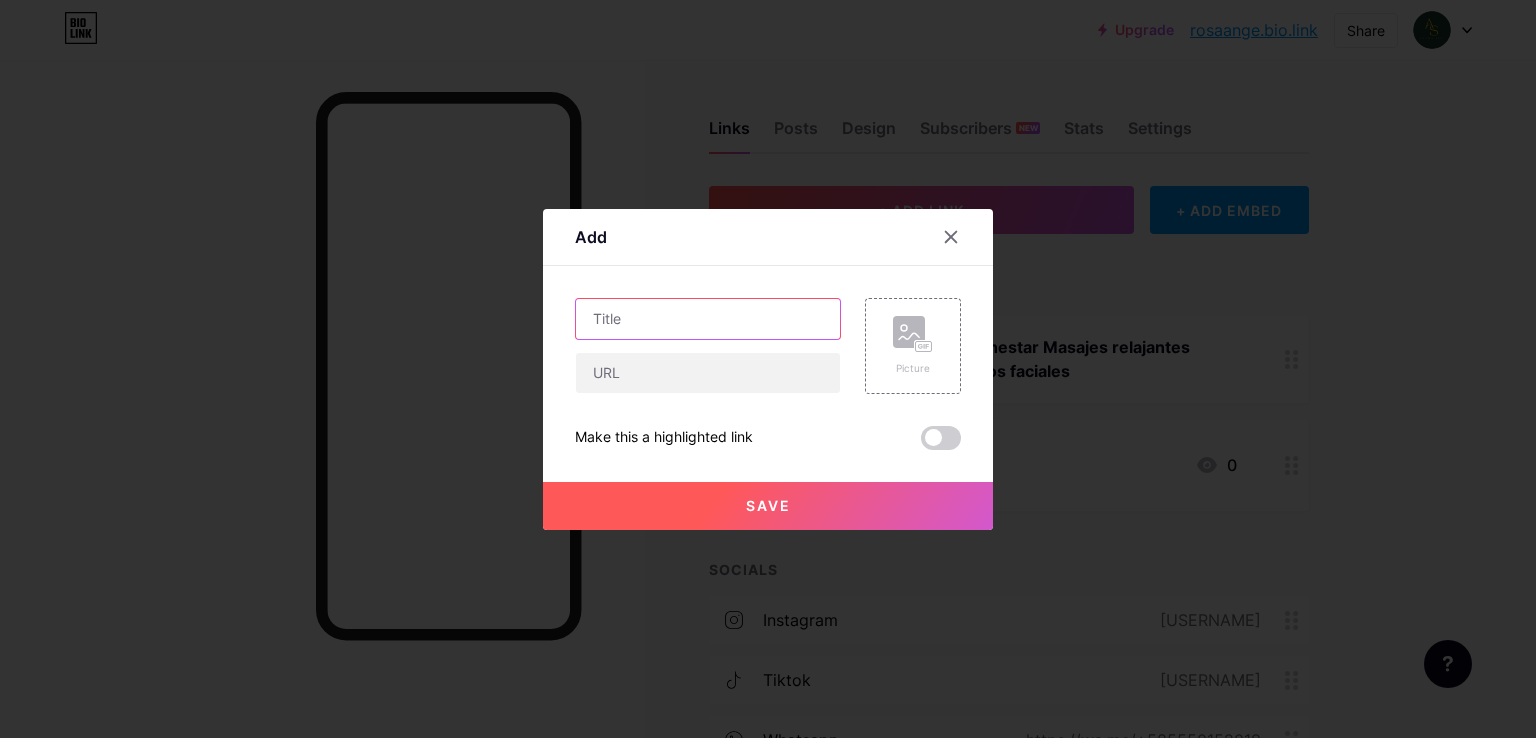 click at bounding box center (708, 319) 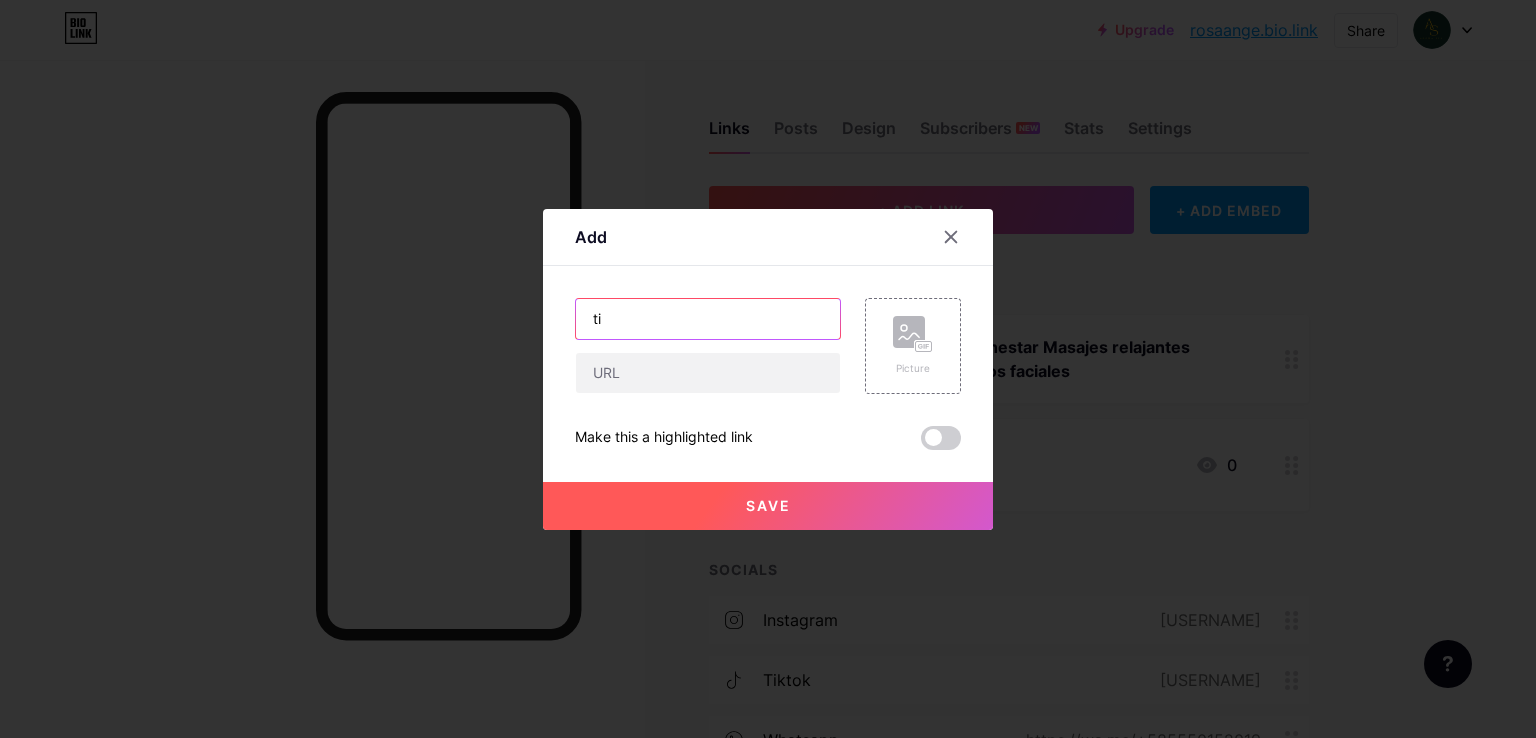 type on "t" 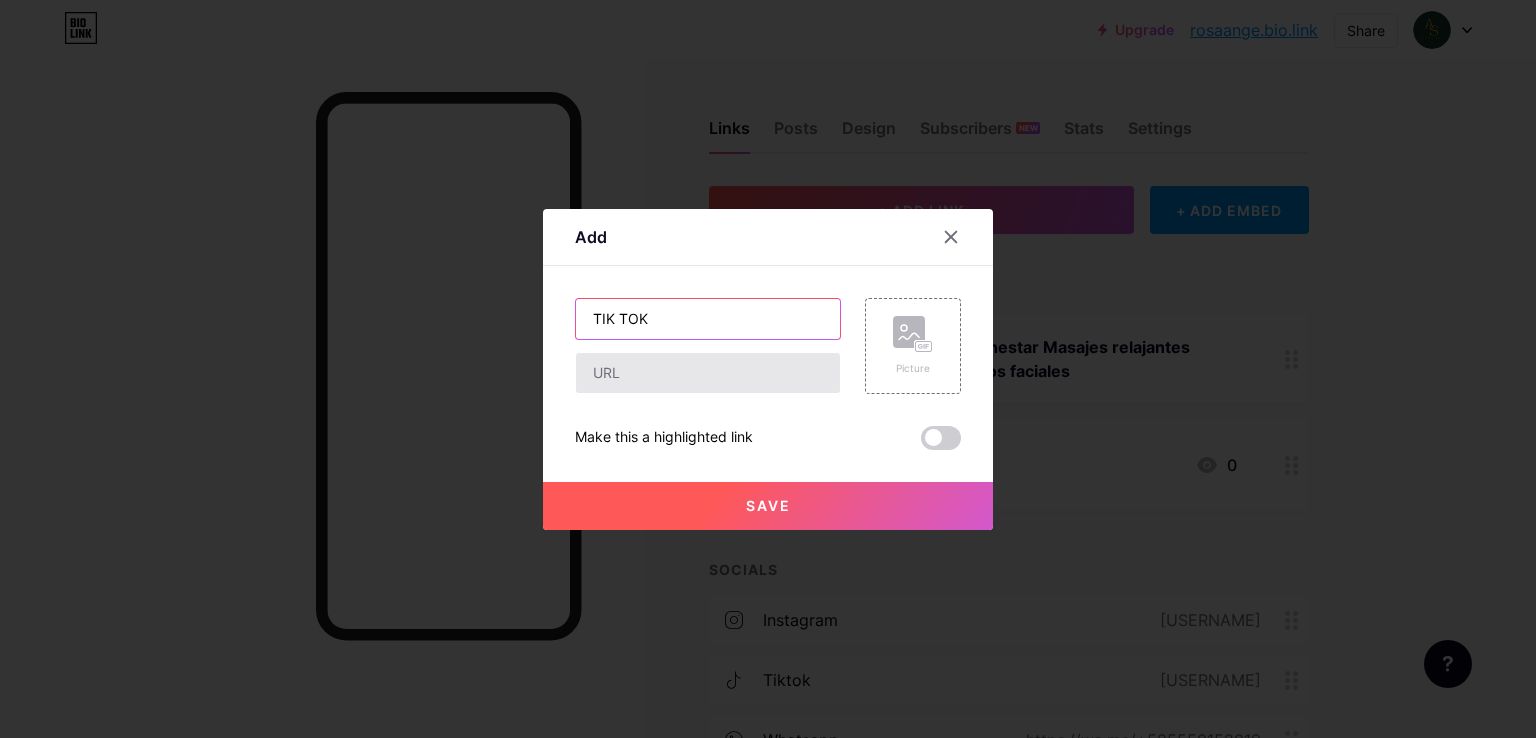 type on "TIK TOK" 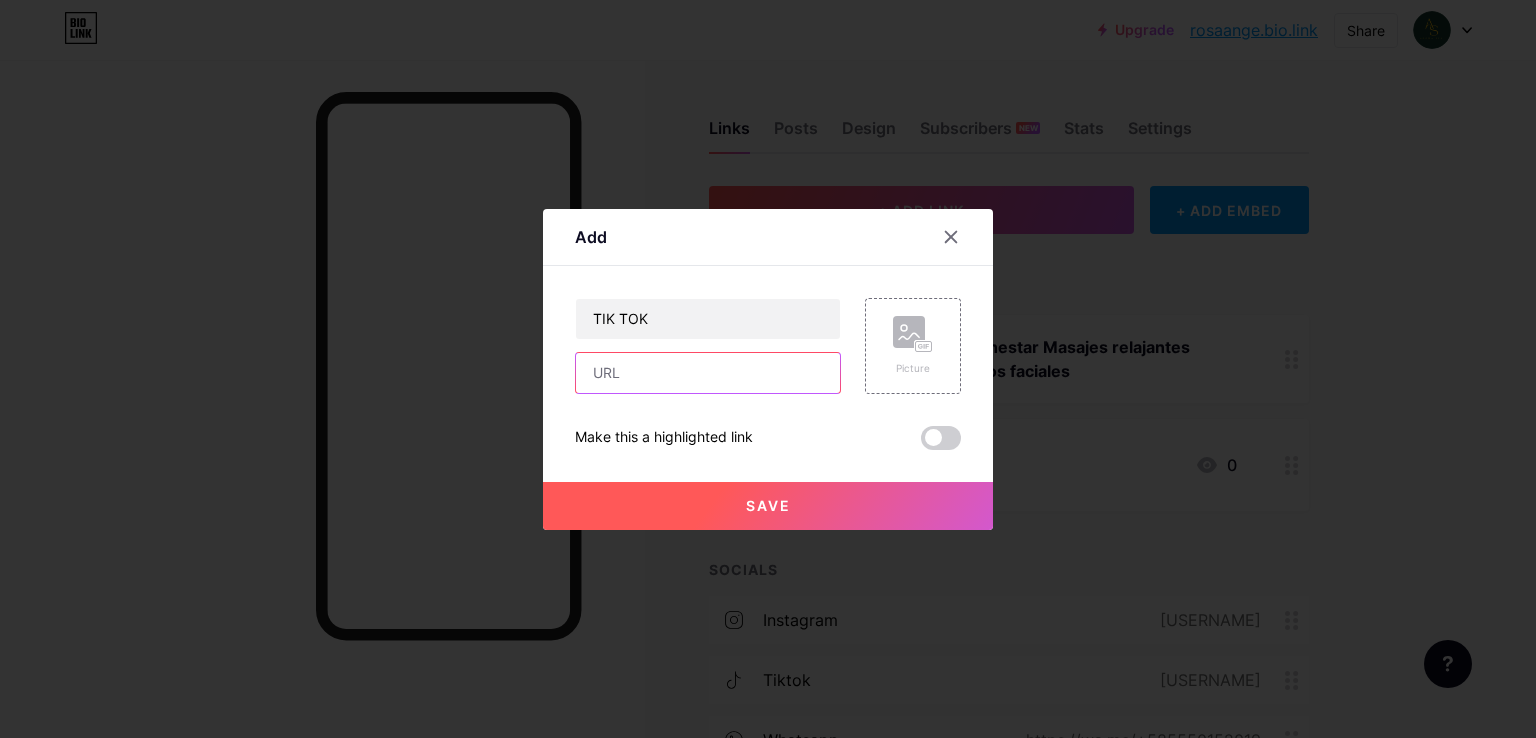 click at bounding box center [708, 373] 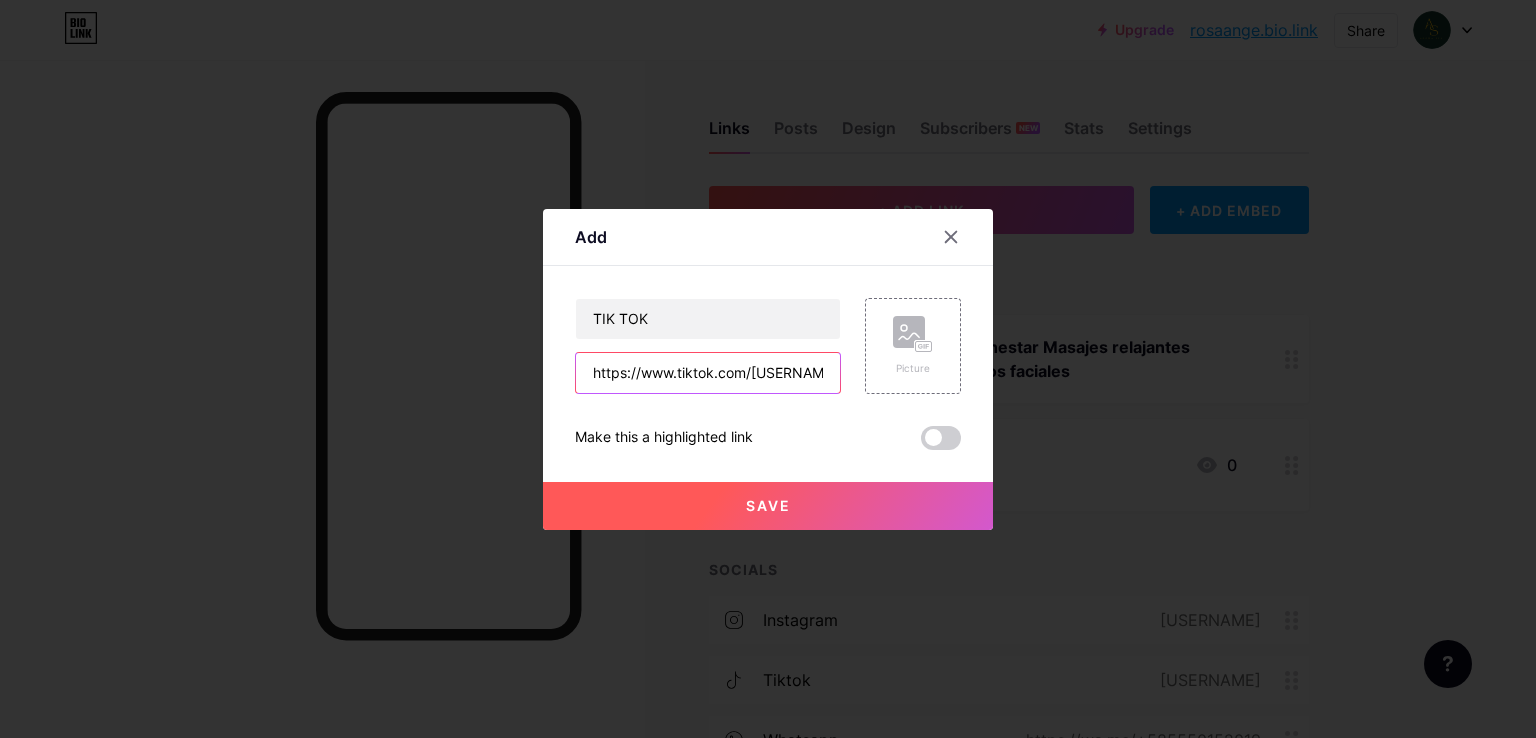 scroll, scrollTop: 0, scrollLeft: 62, axis: horizontal 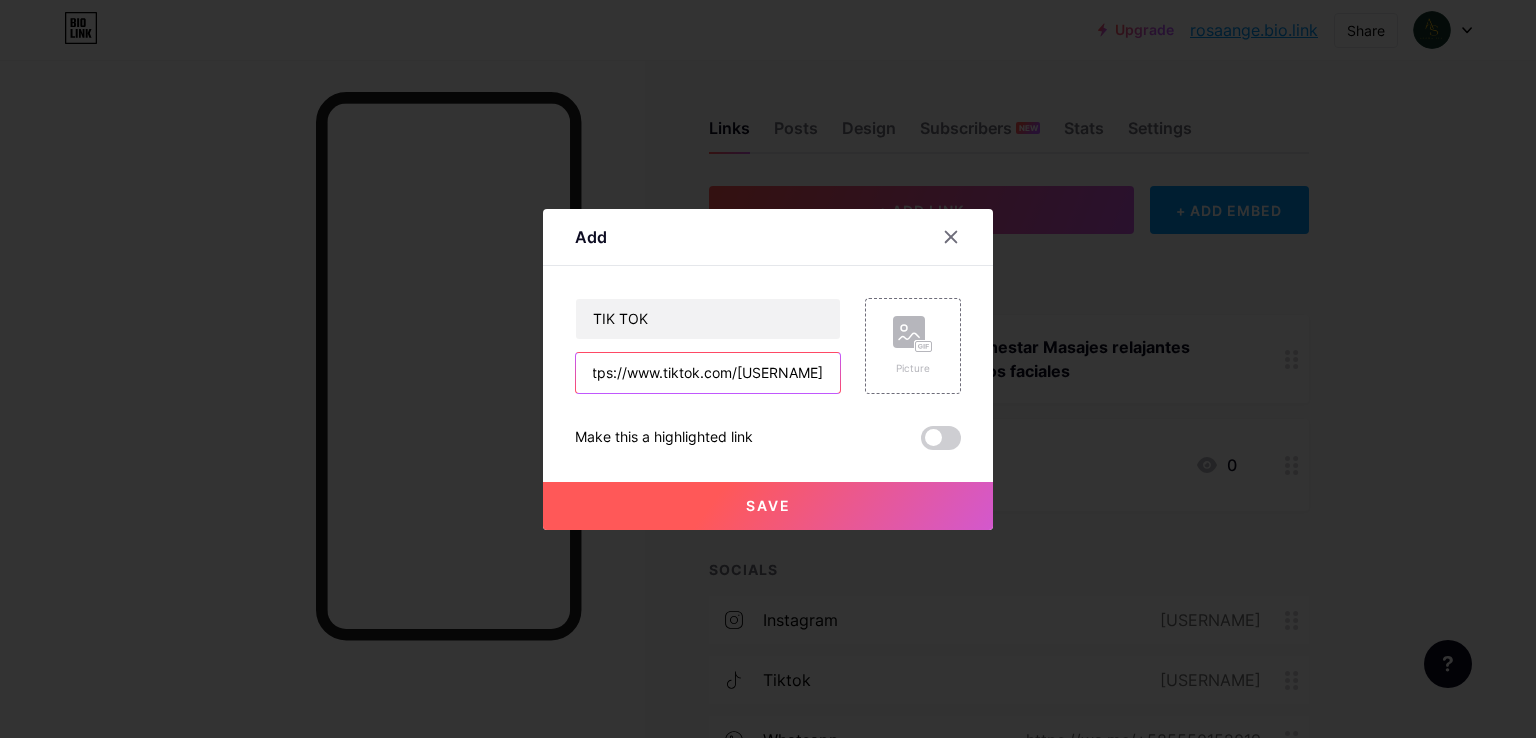type on "https://www.tiktok.com/[USERNAME]" 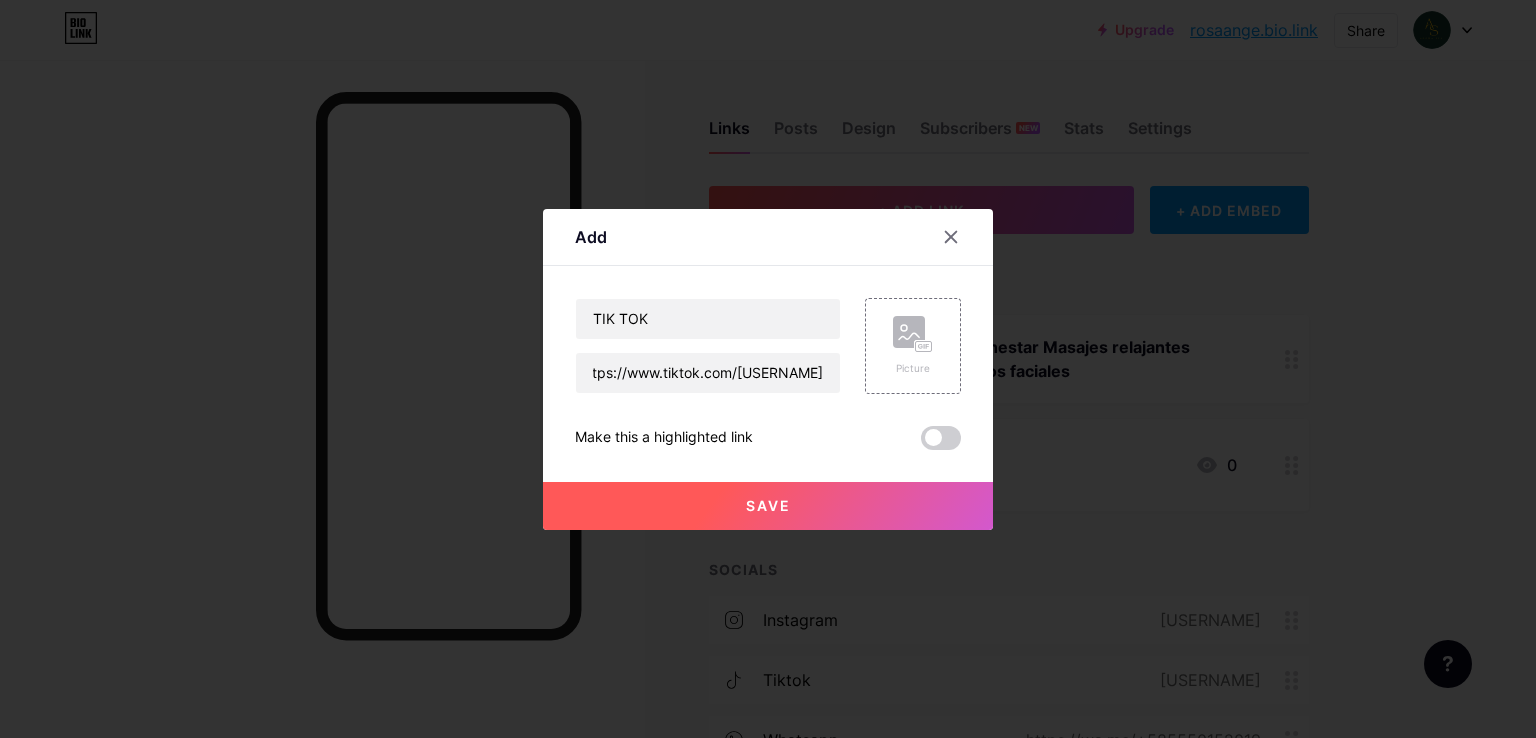 click on "Save" at bounding box center [768, 506] 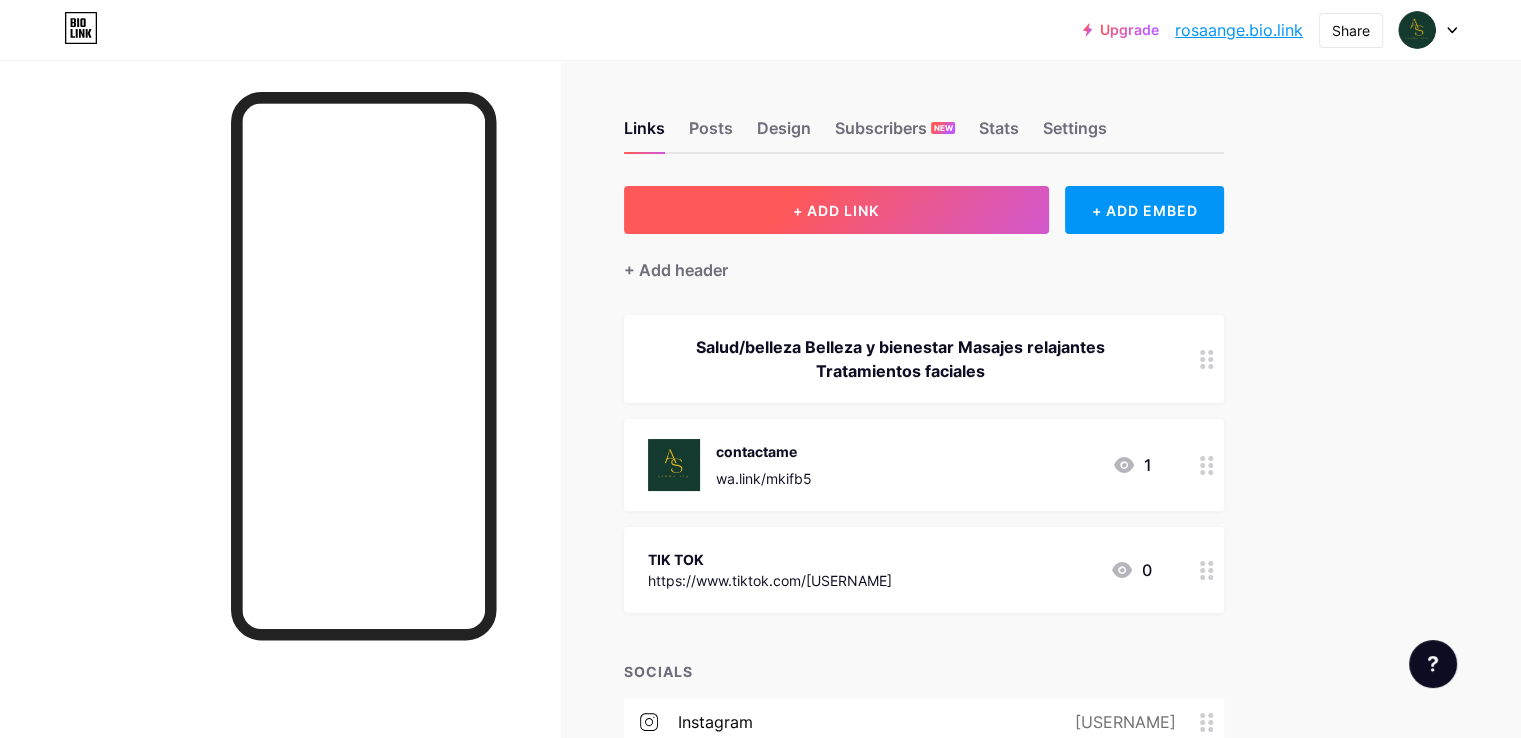 click on "+ ADD LINK" at bounding box center (836, 210) 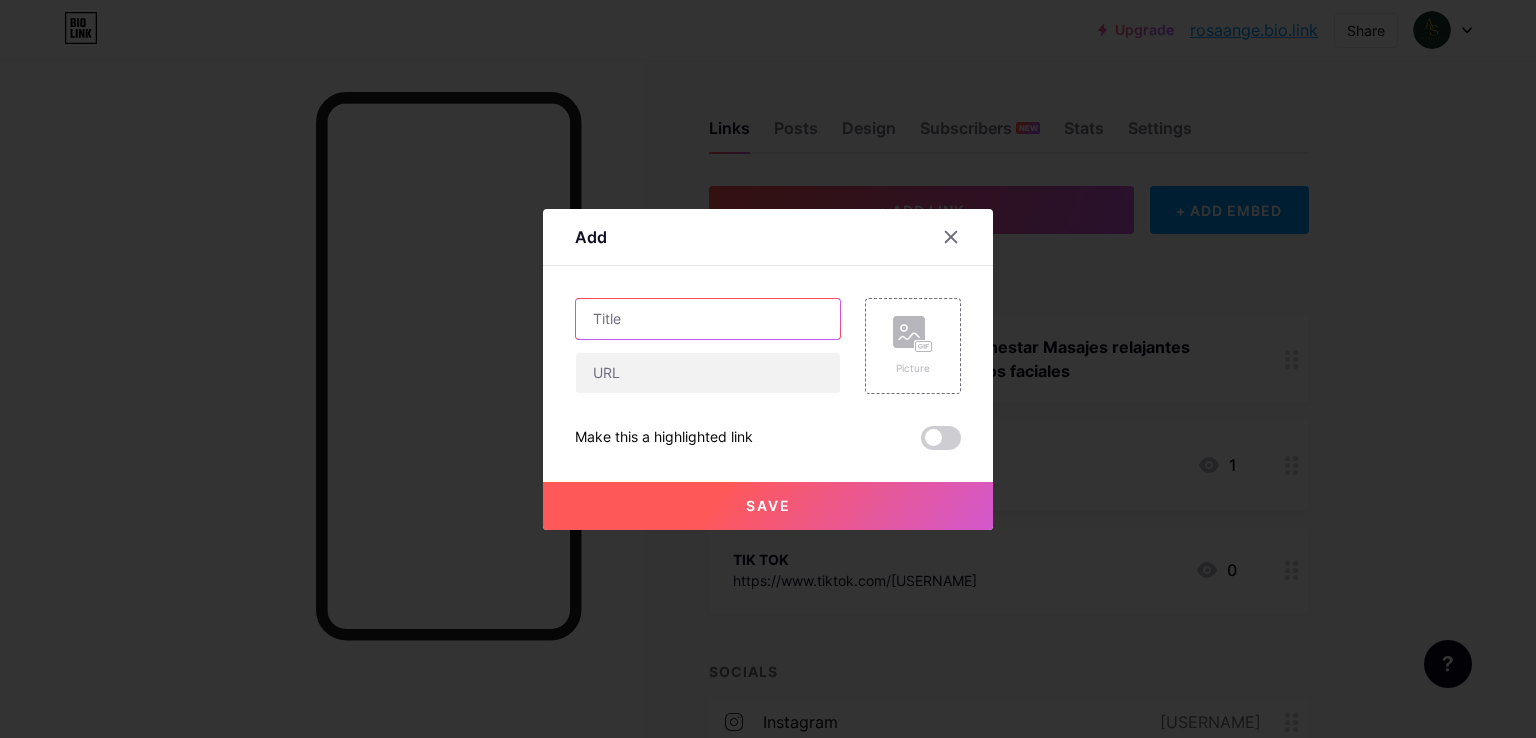 click at bounding box center (708, 319) 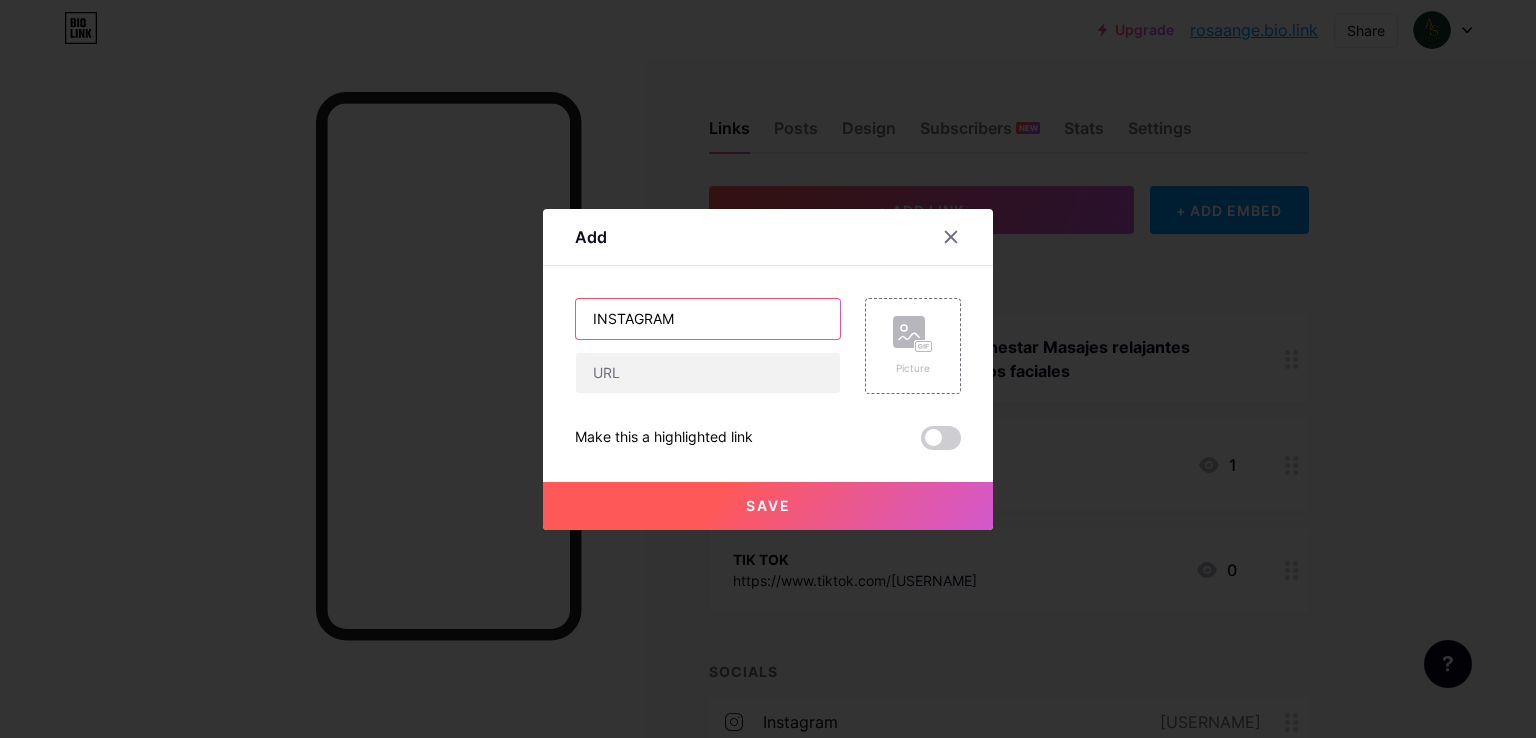 type on "INSTAGRAM" 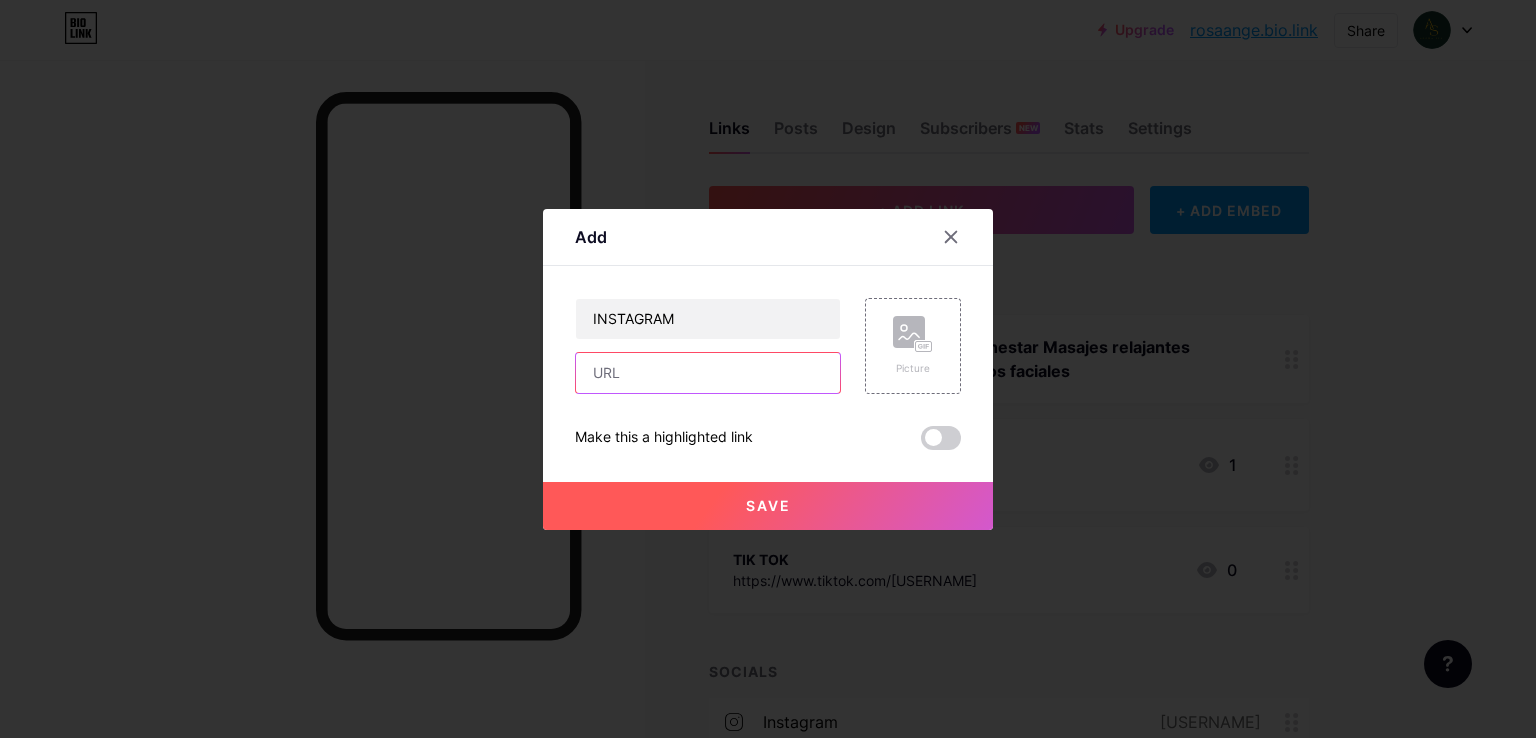 click at bounding box center [708, 373] 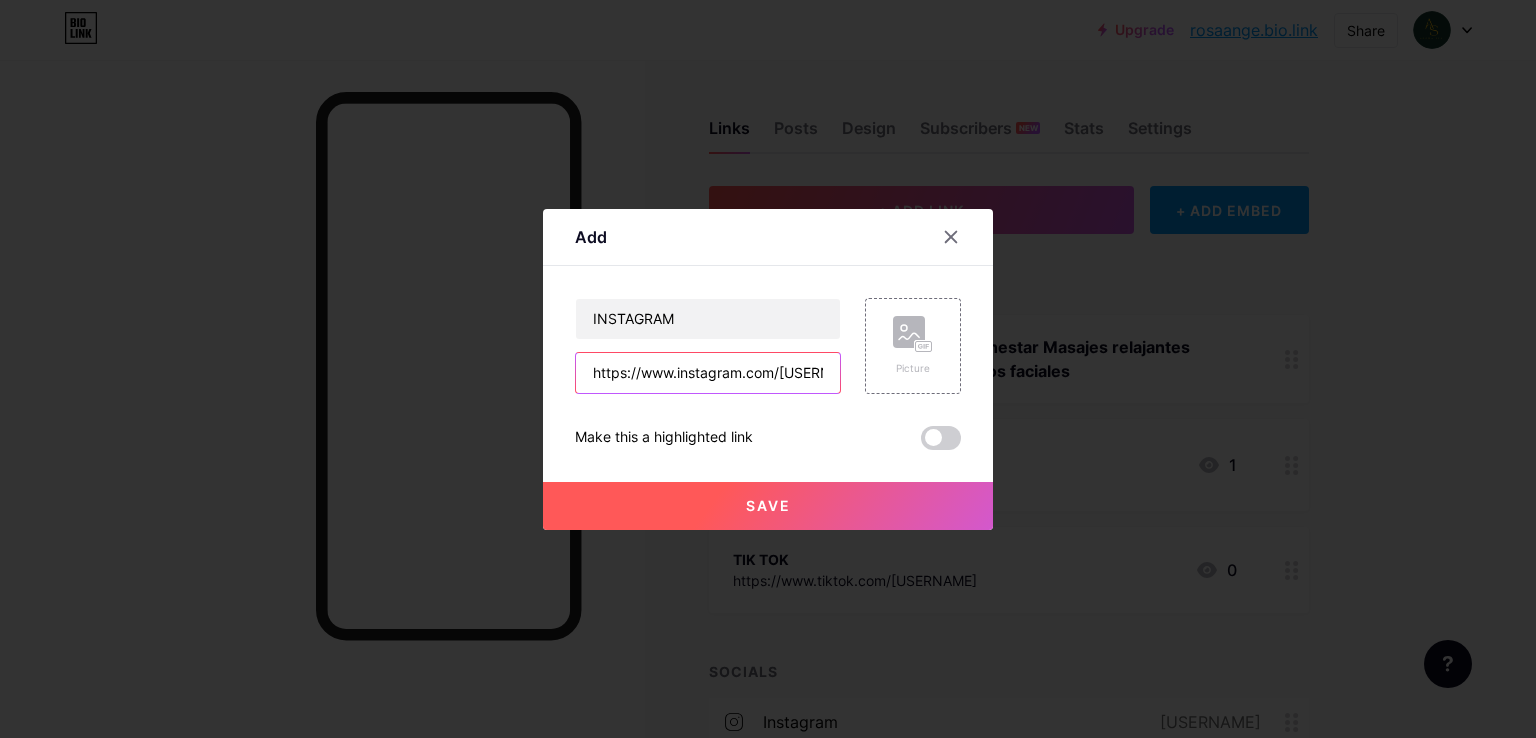 scroll, scrollTop: 0, scrollLeft: 32, axis: horizontal 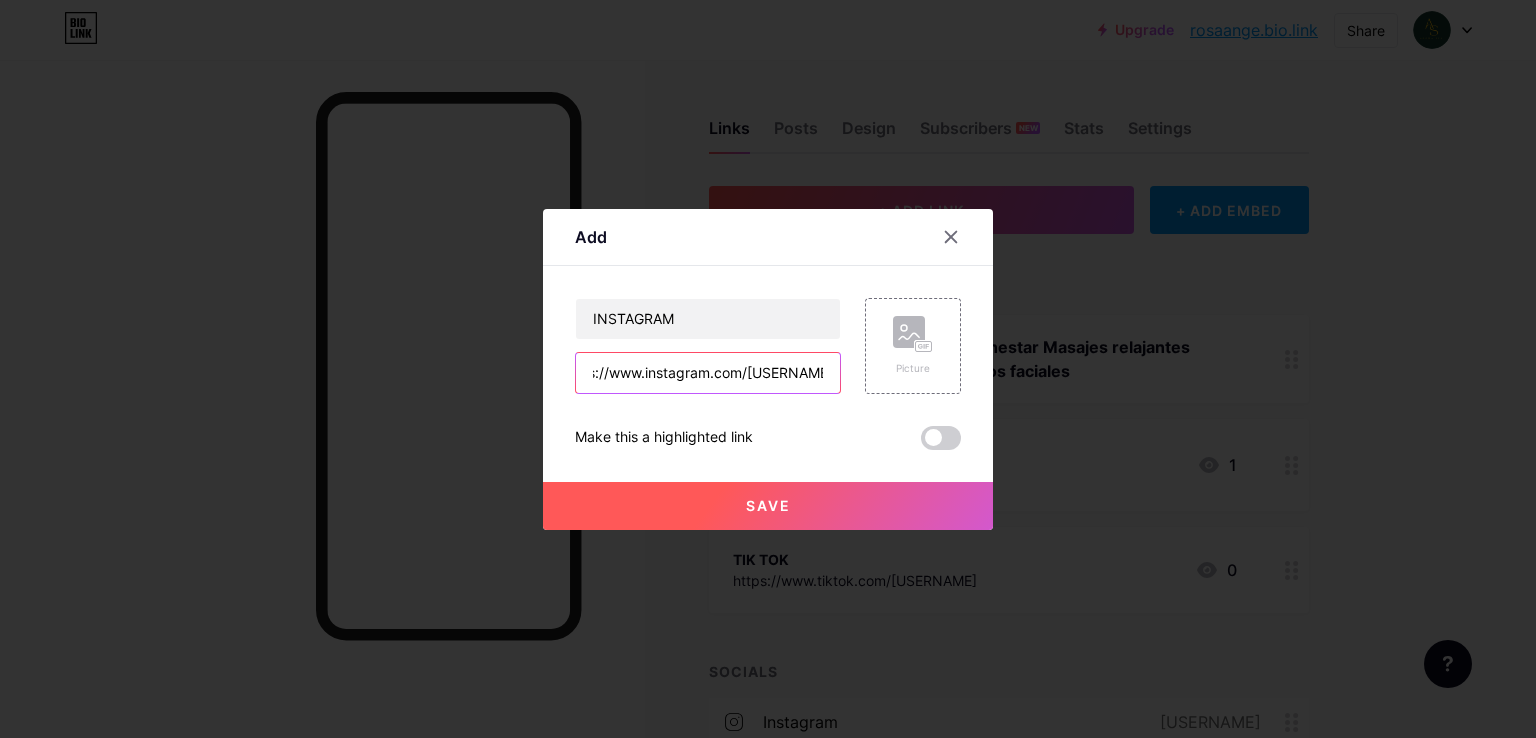 type on "https://www.instagram.com/[USERNAME]" 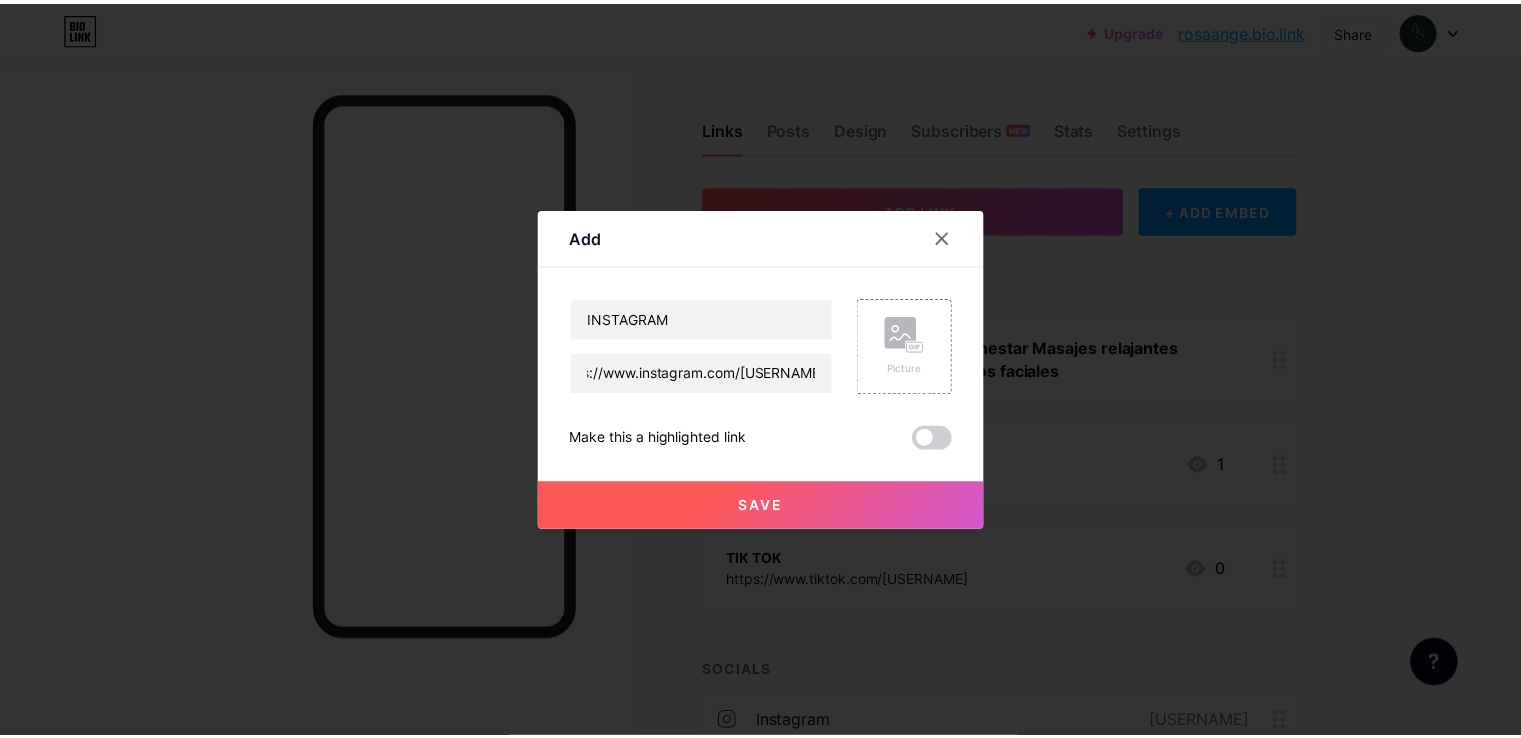scroll, scrollTop: 0, scrollLeft: 0, axis: both 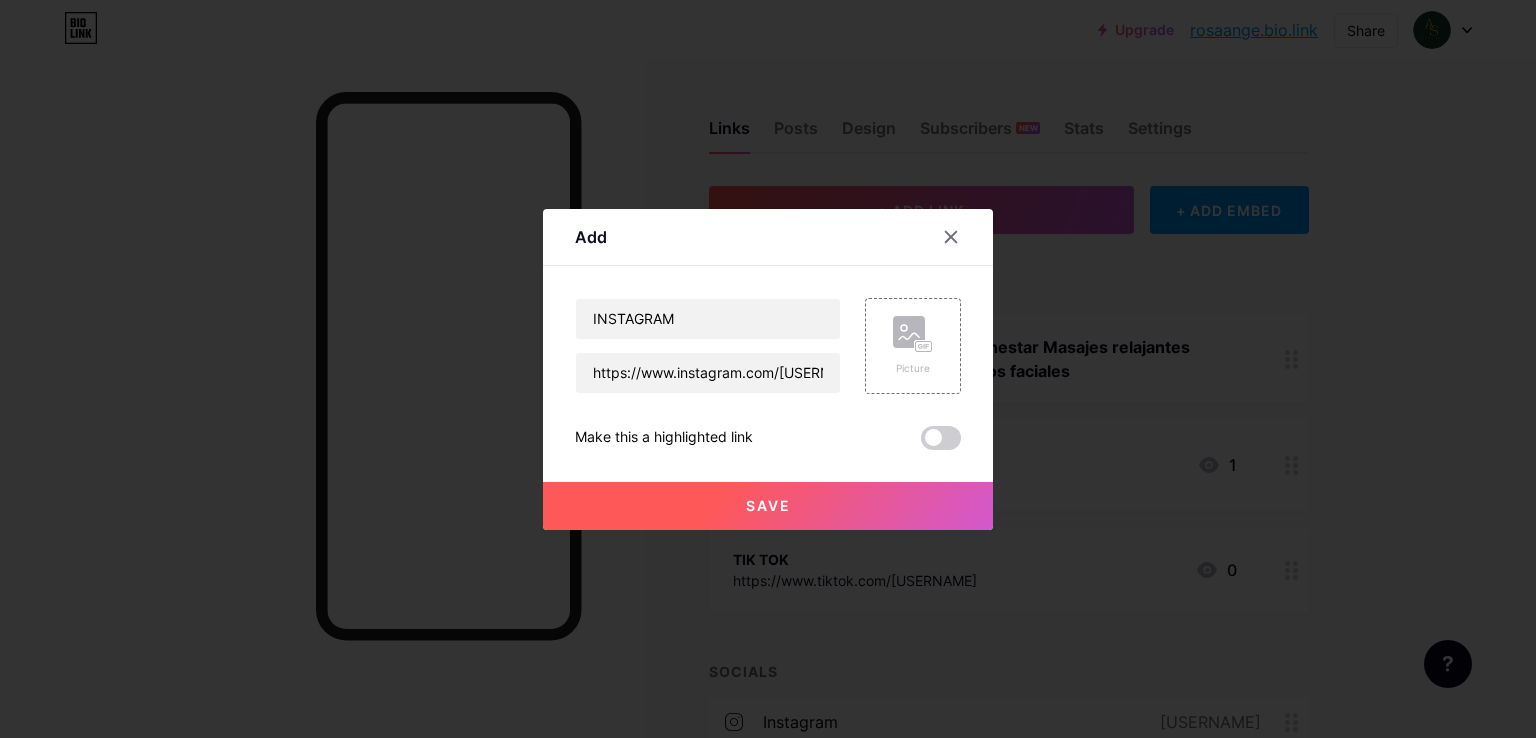 click on "Save" at bounding box center [768, 506] 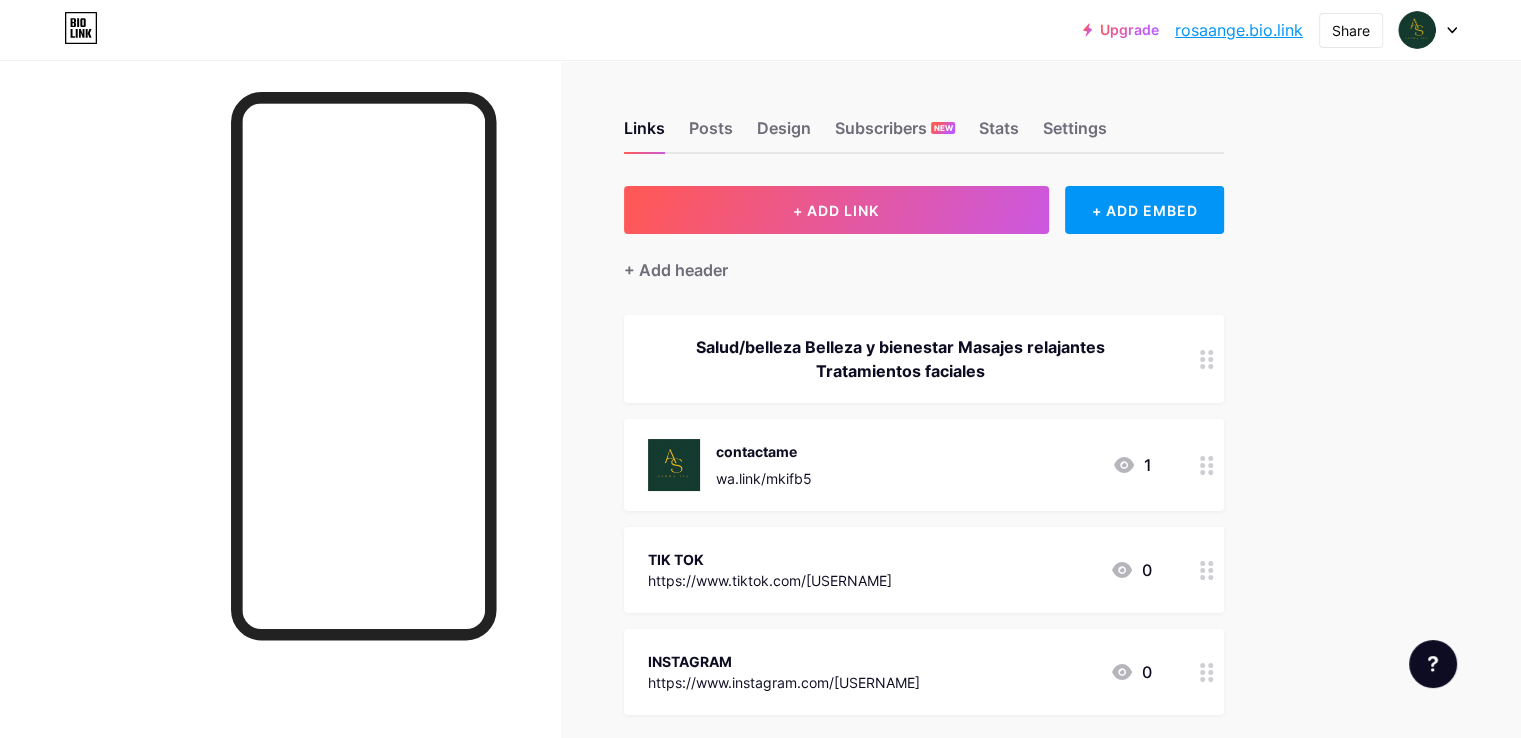 click on "Links
Posts
Design
Subscribers
NEW
Stats
Settings" at bounding box center (924, 119) 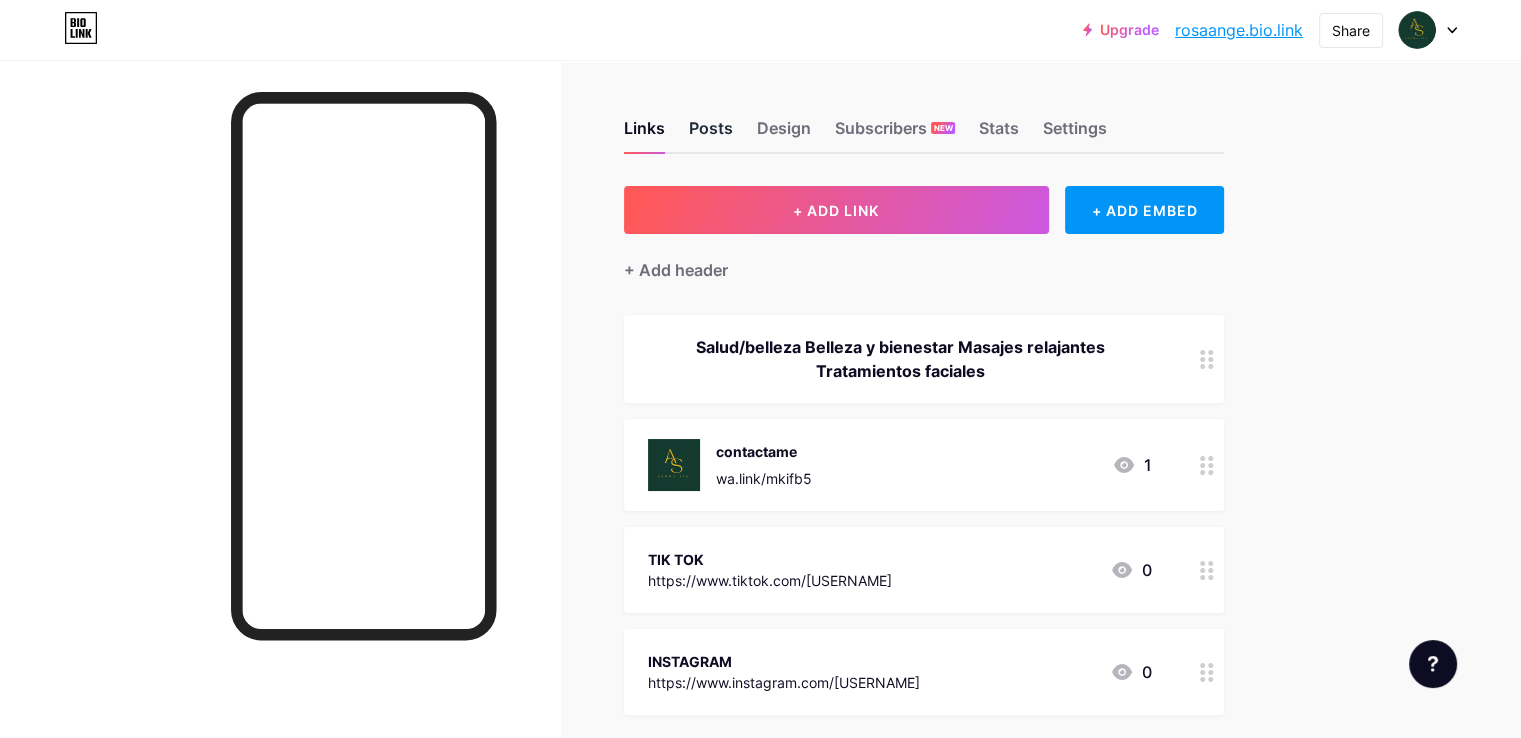 click on "Posts" at bounding box center (711, 134) 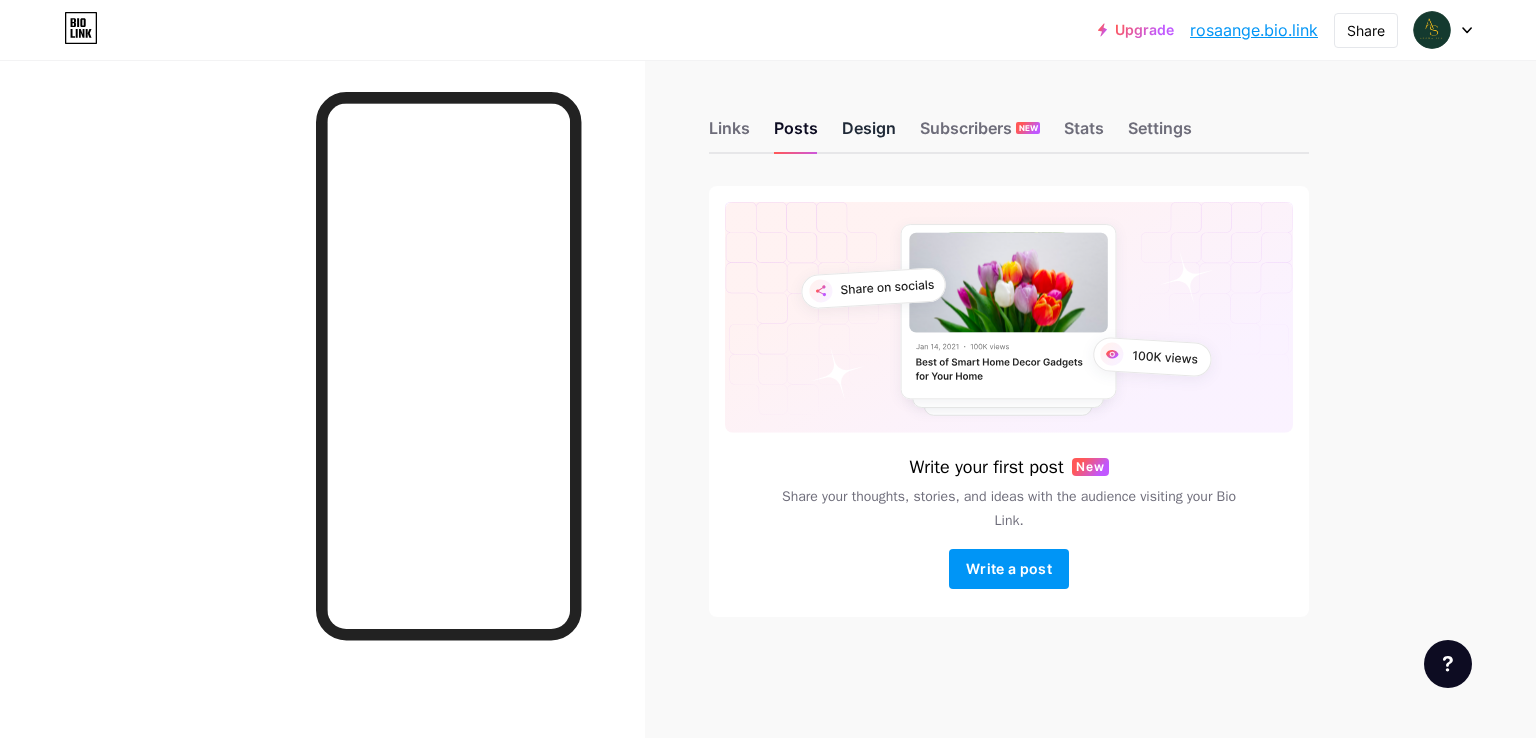 click on "Design" at bounding box center (869, 134) 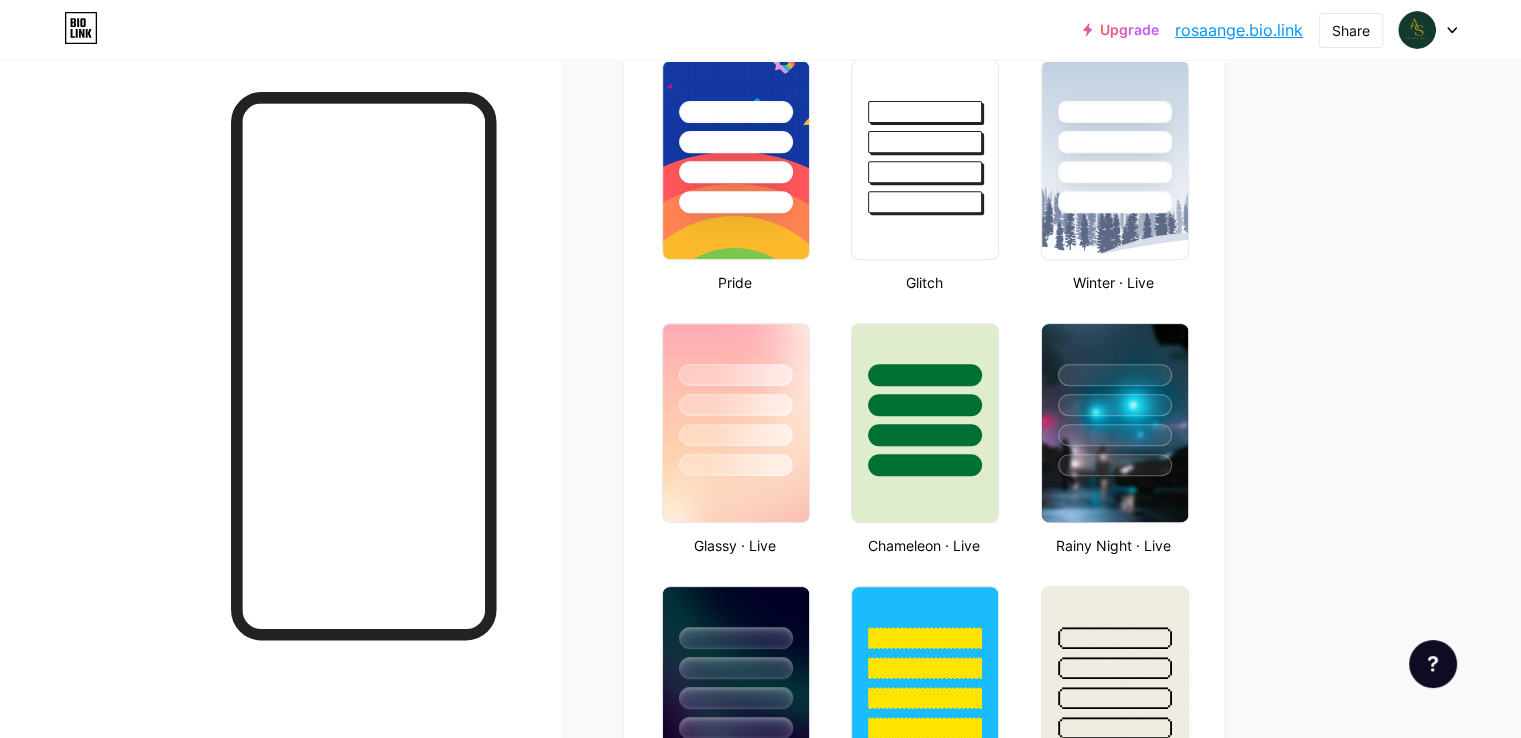type on "#143a2f" 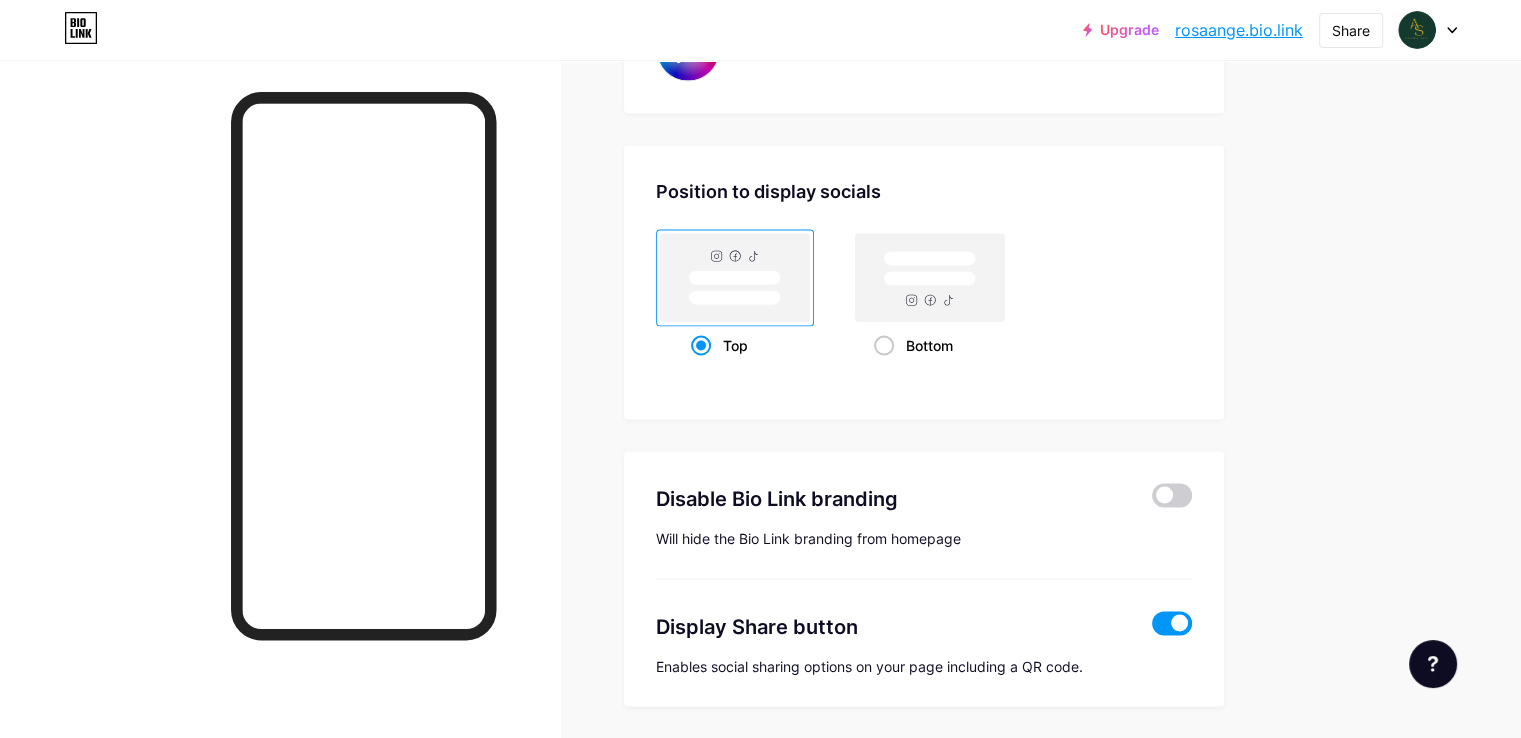 scroll, scrollTop: 3800, scrollLeft: 0, axis: vertical 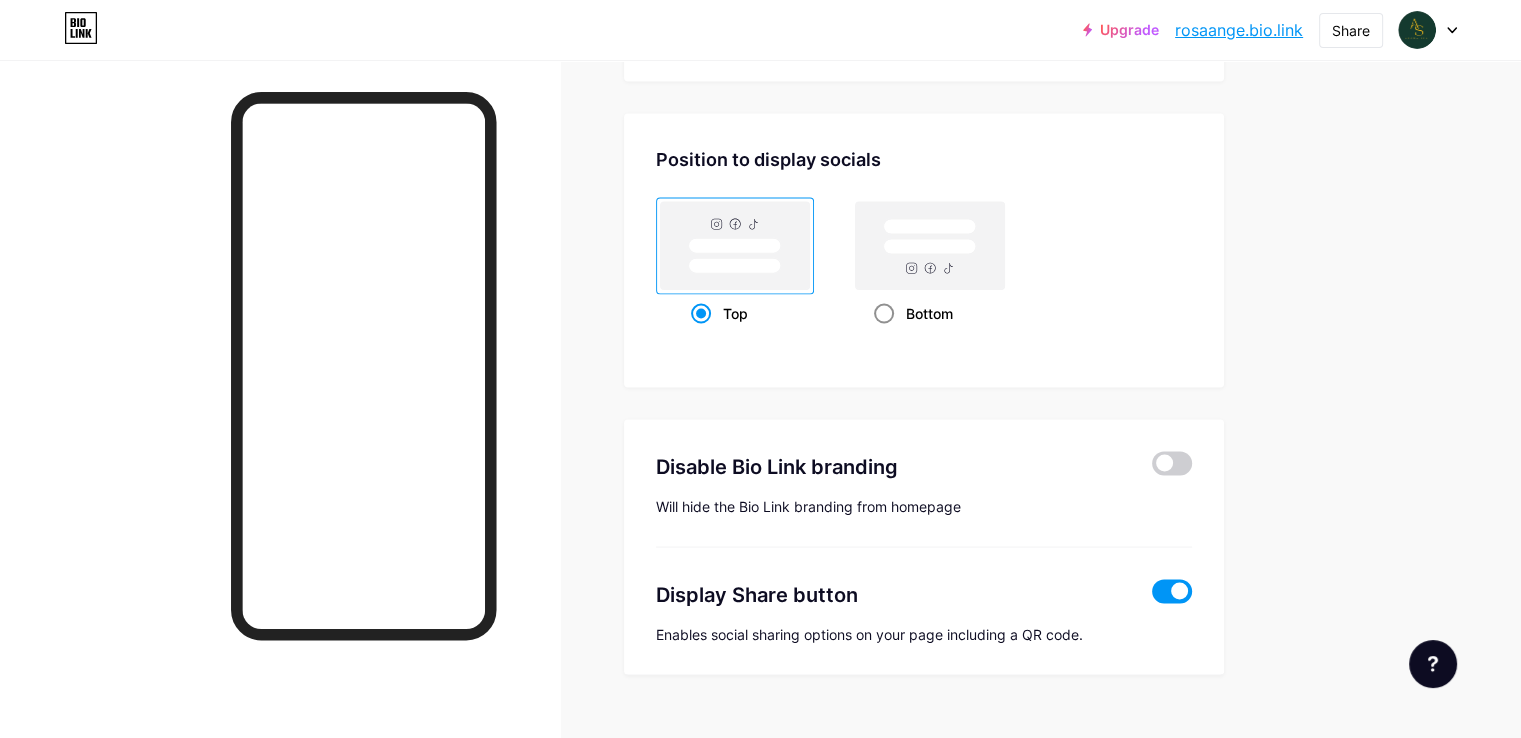 click 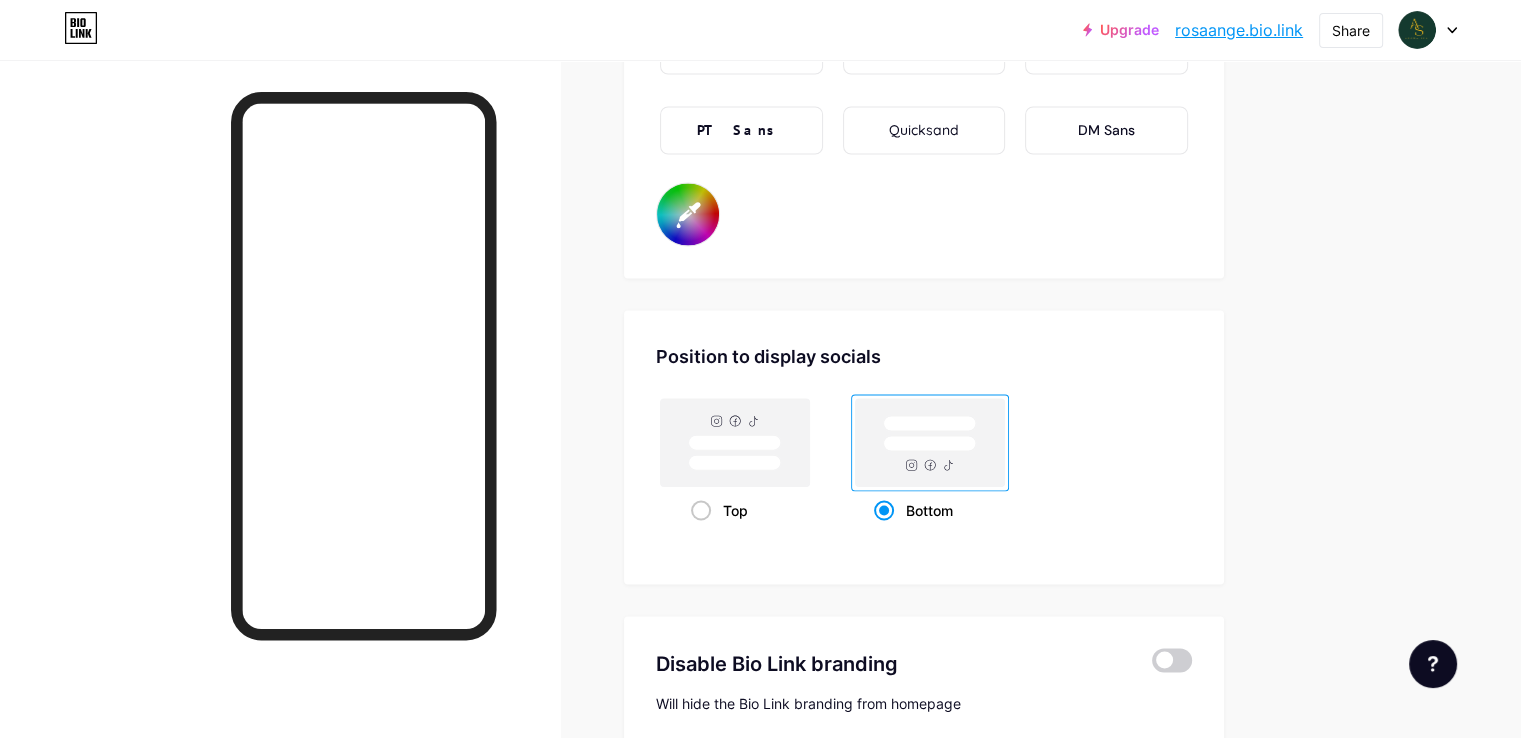 scroll, scrollTop: 3500, scrollLeft: 0, axis: vertical 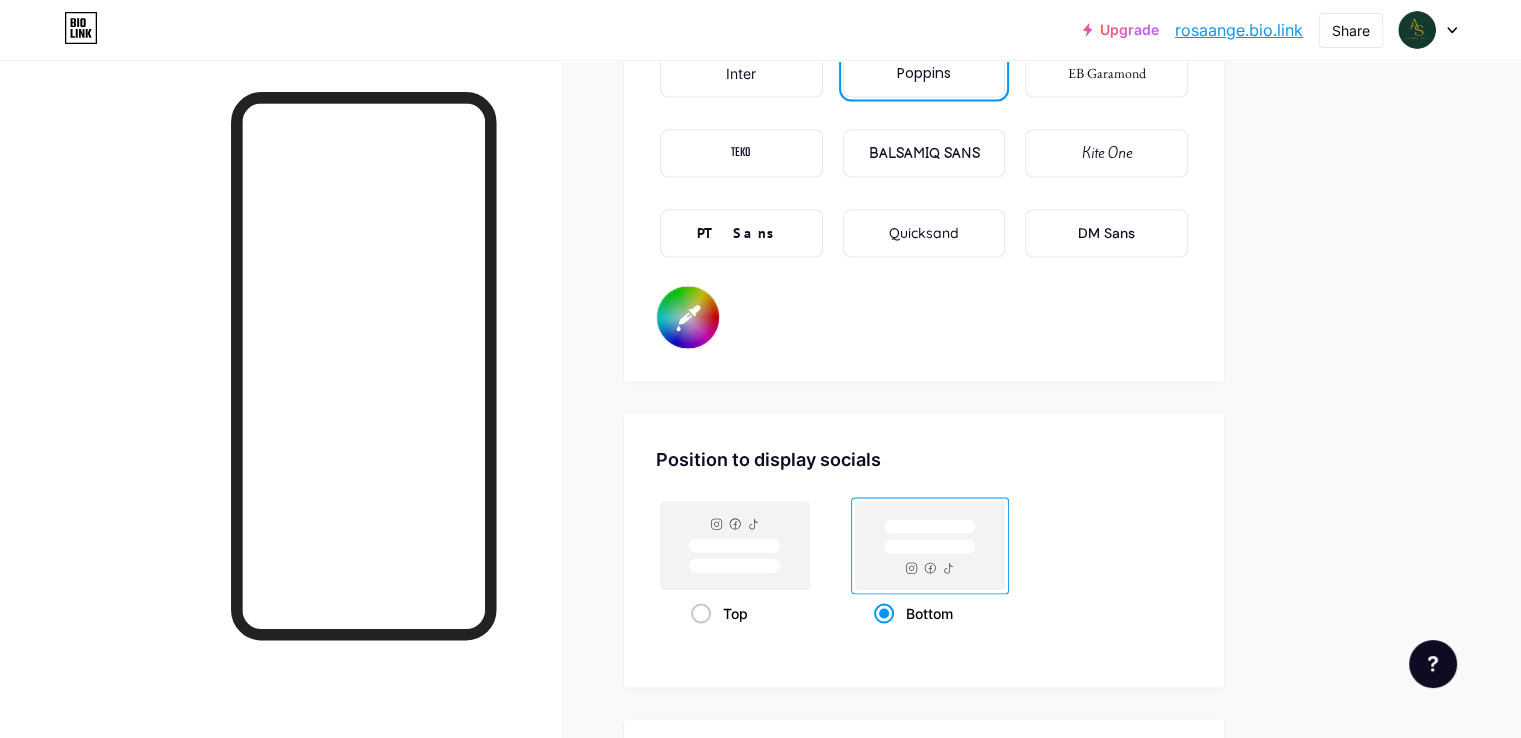 click on "#ffffff" at bounding box center [688, 317] 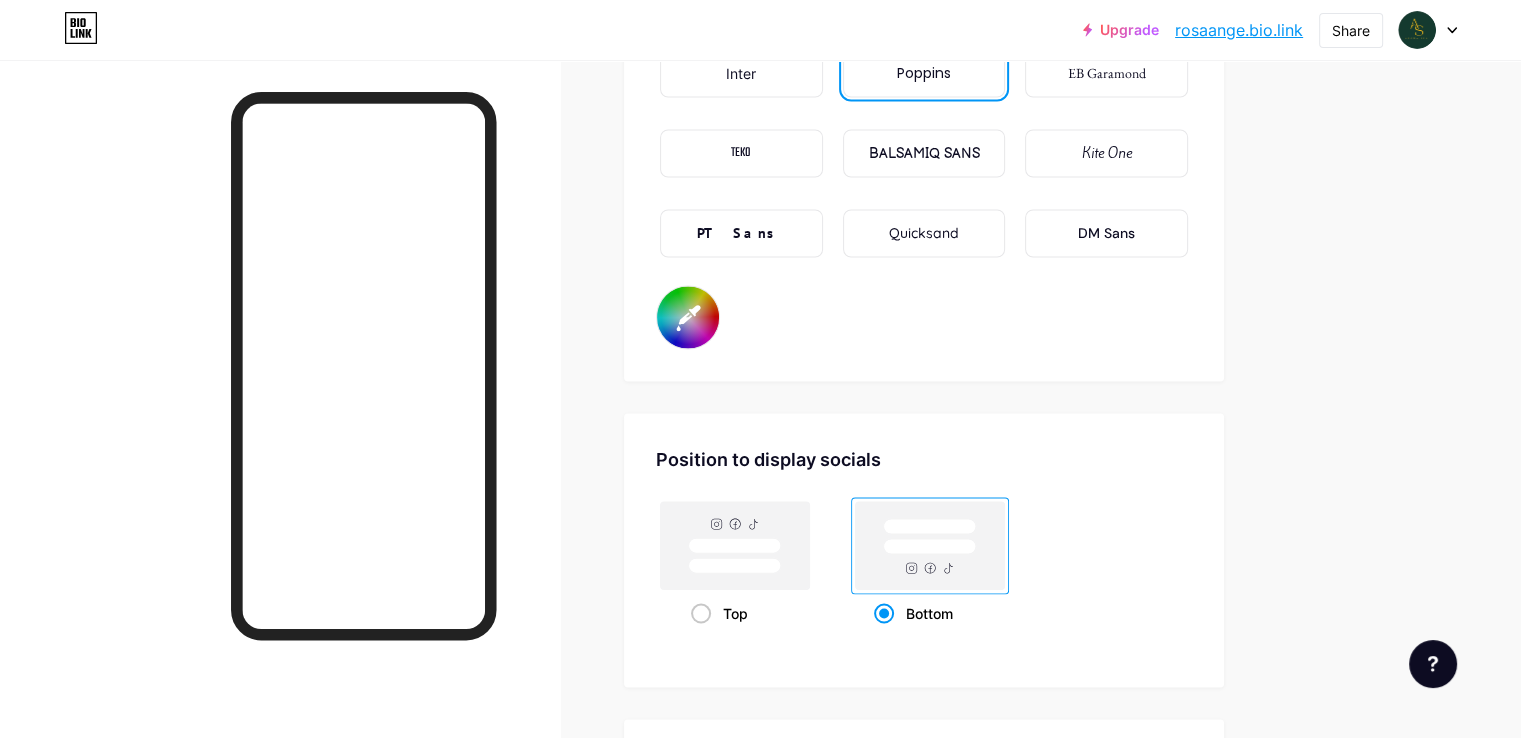 type on "#ffffff" 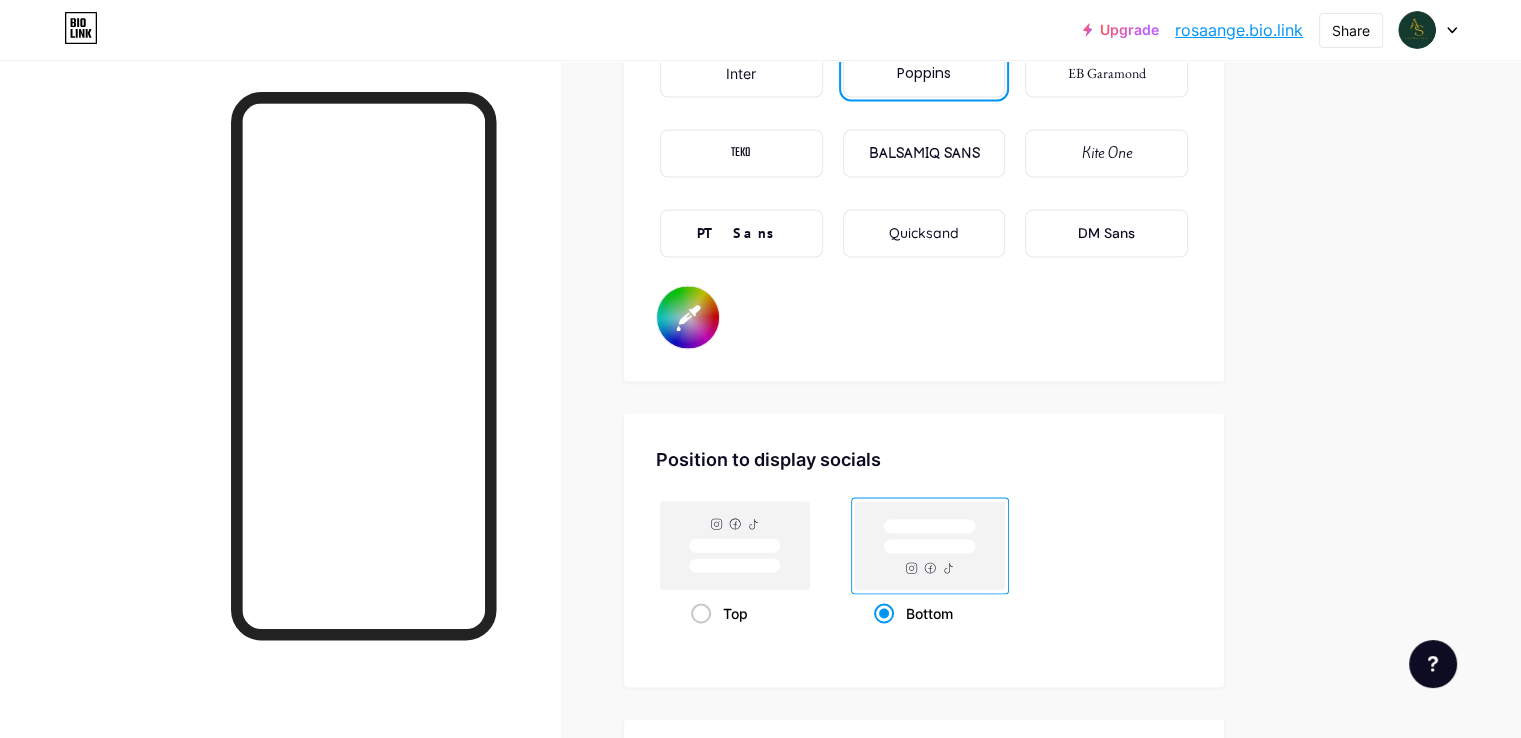 click on "Font   Inter Poppins EB Garamond TEKO BALSAMIQ SANS Kite One PT Sans Quicksand DM Sans     #ffffff" at bounding box center [924, 175] 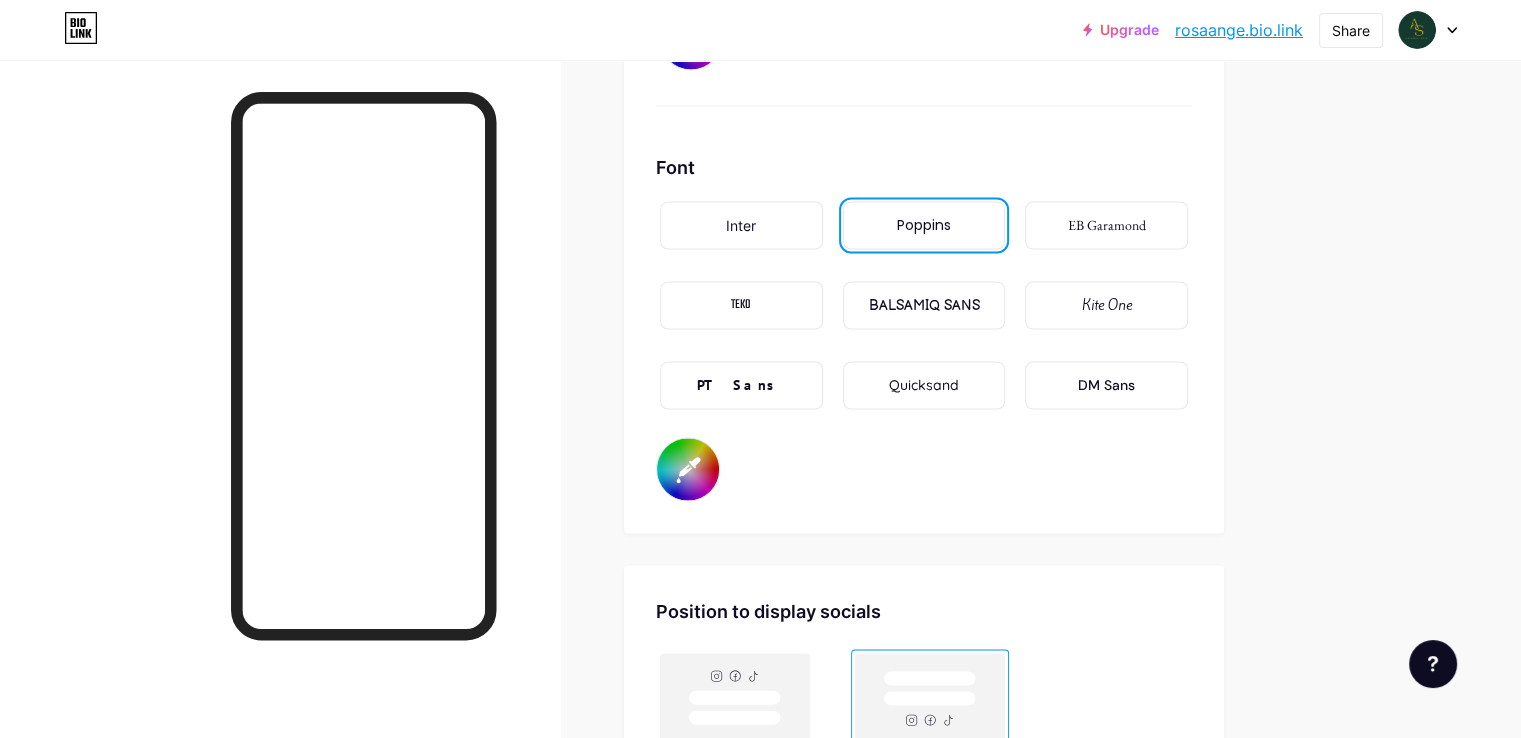 scroll, scrollTop: 3600, scrollLeft: 0, axis: vertical 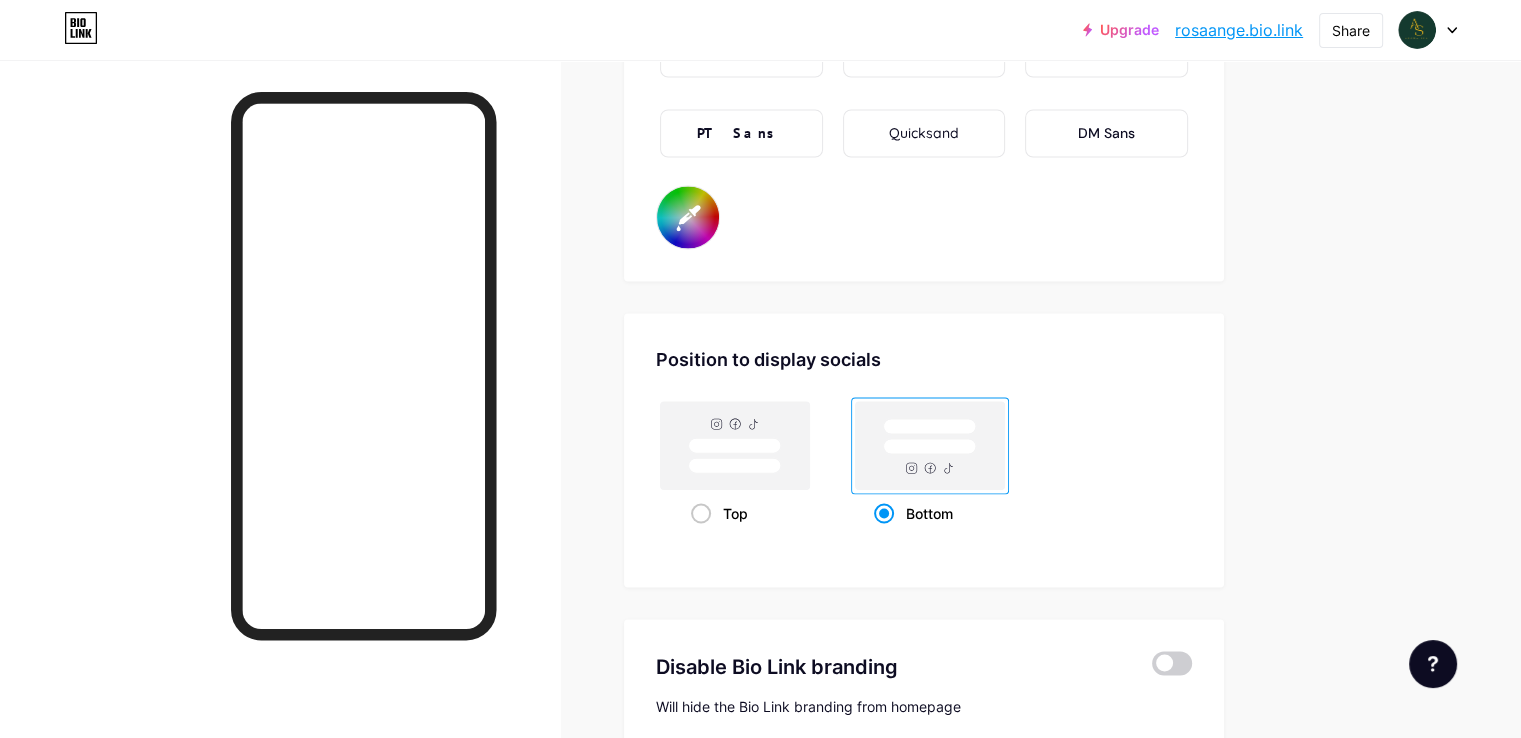 click at bounding box center [884, 513] 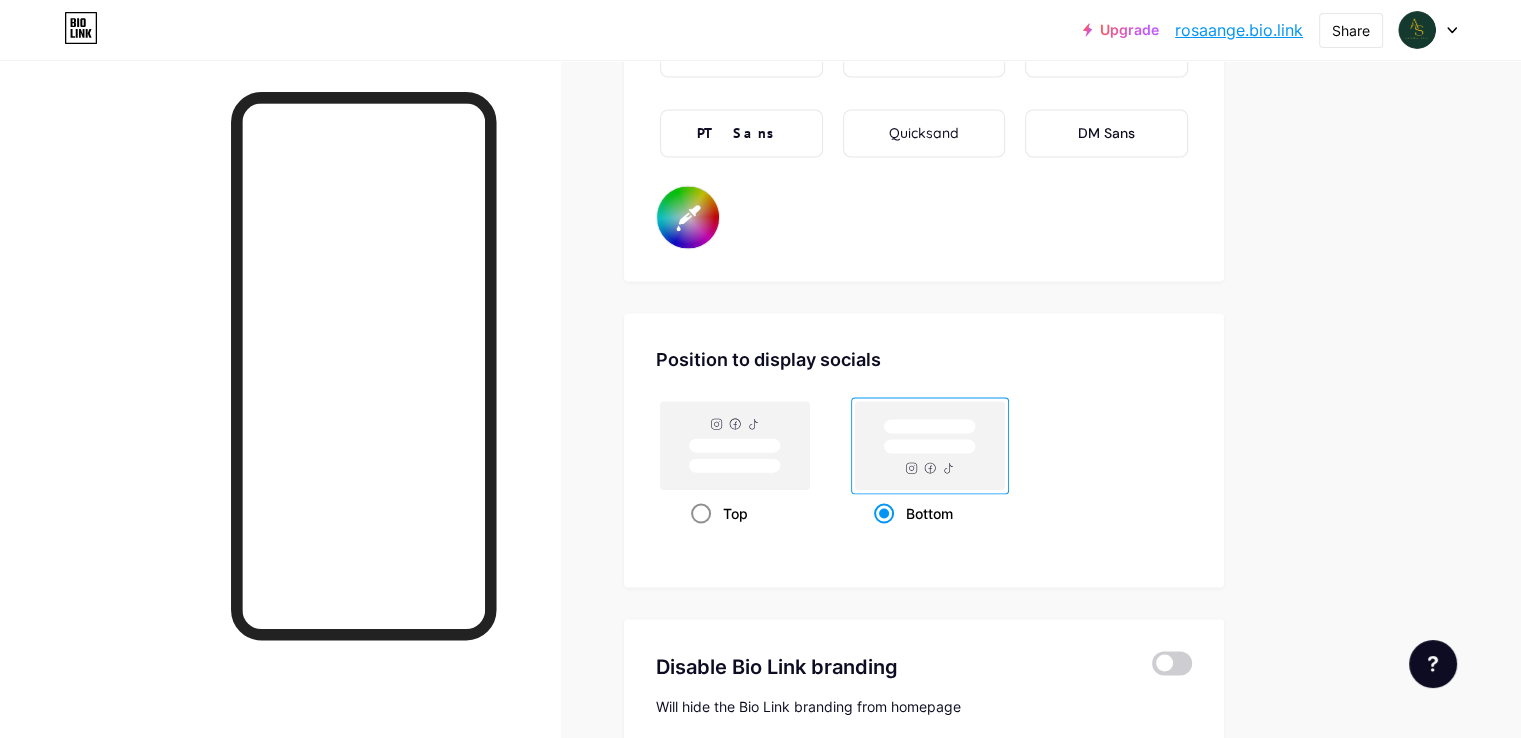 click on "Top" at bounding box center (735, 512) 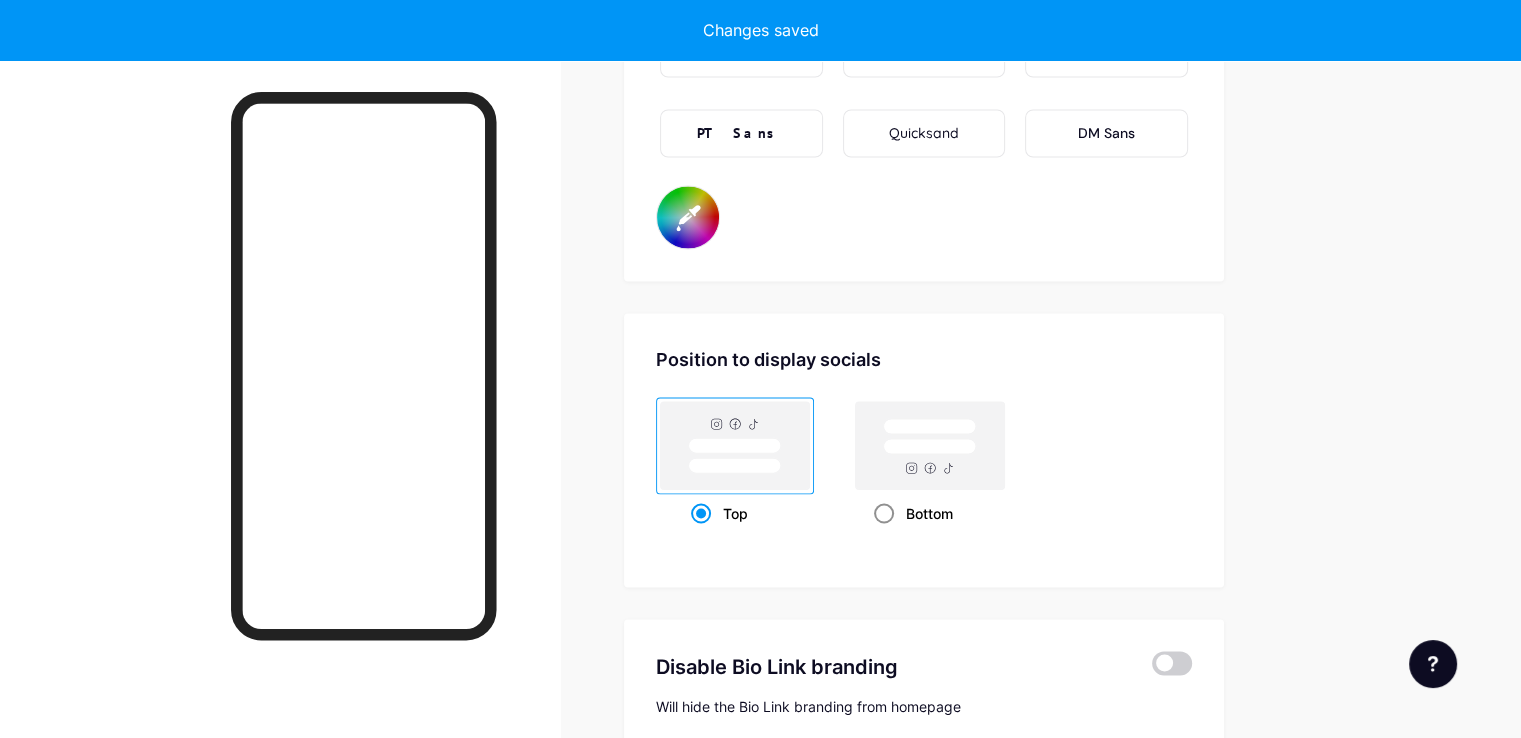 click at bounding box center [884, 513] 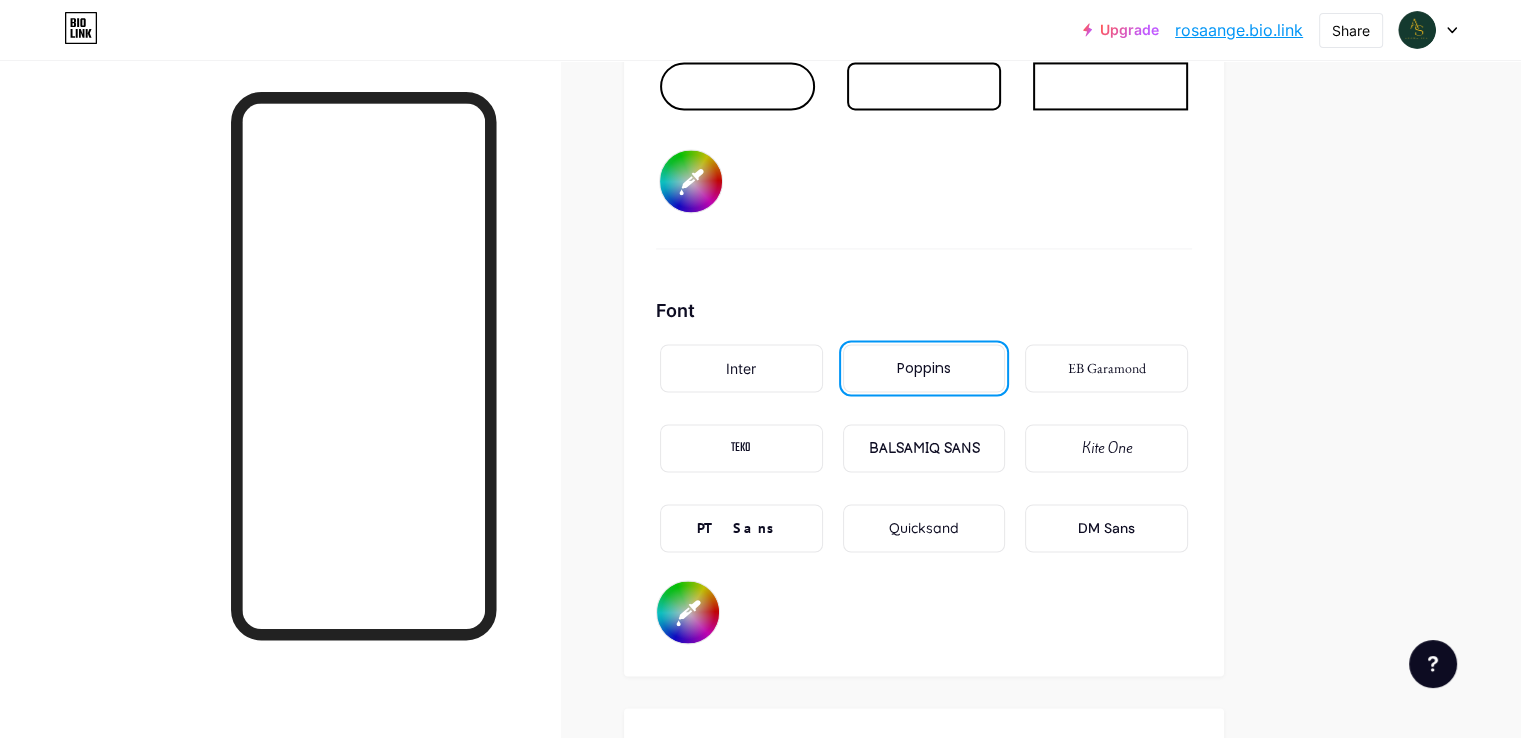 scroll, scrollTop: 3300, scrollLeft: 0, axis: vertical 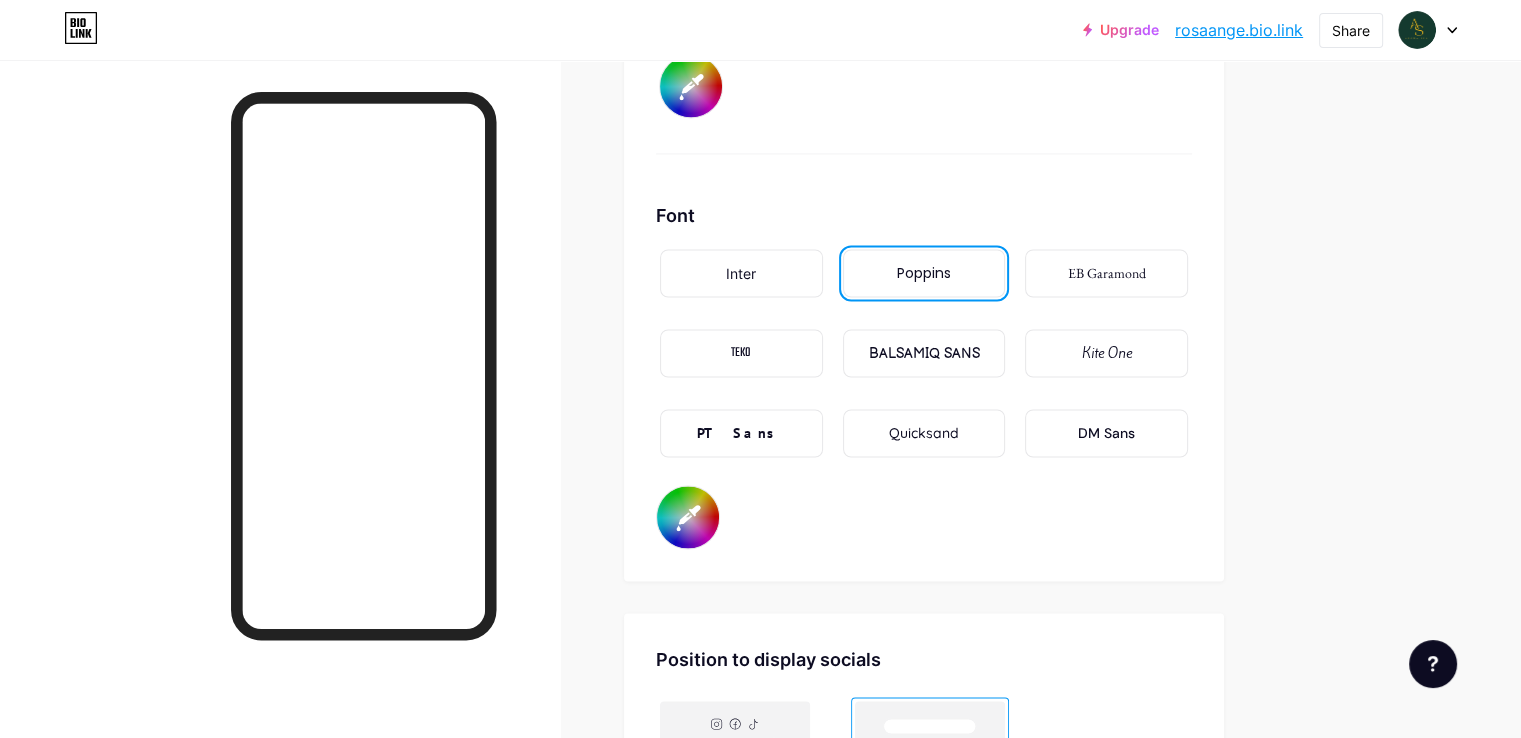 click on "#ffffff" at bounding box center [688, 517] 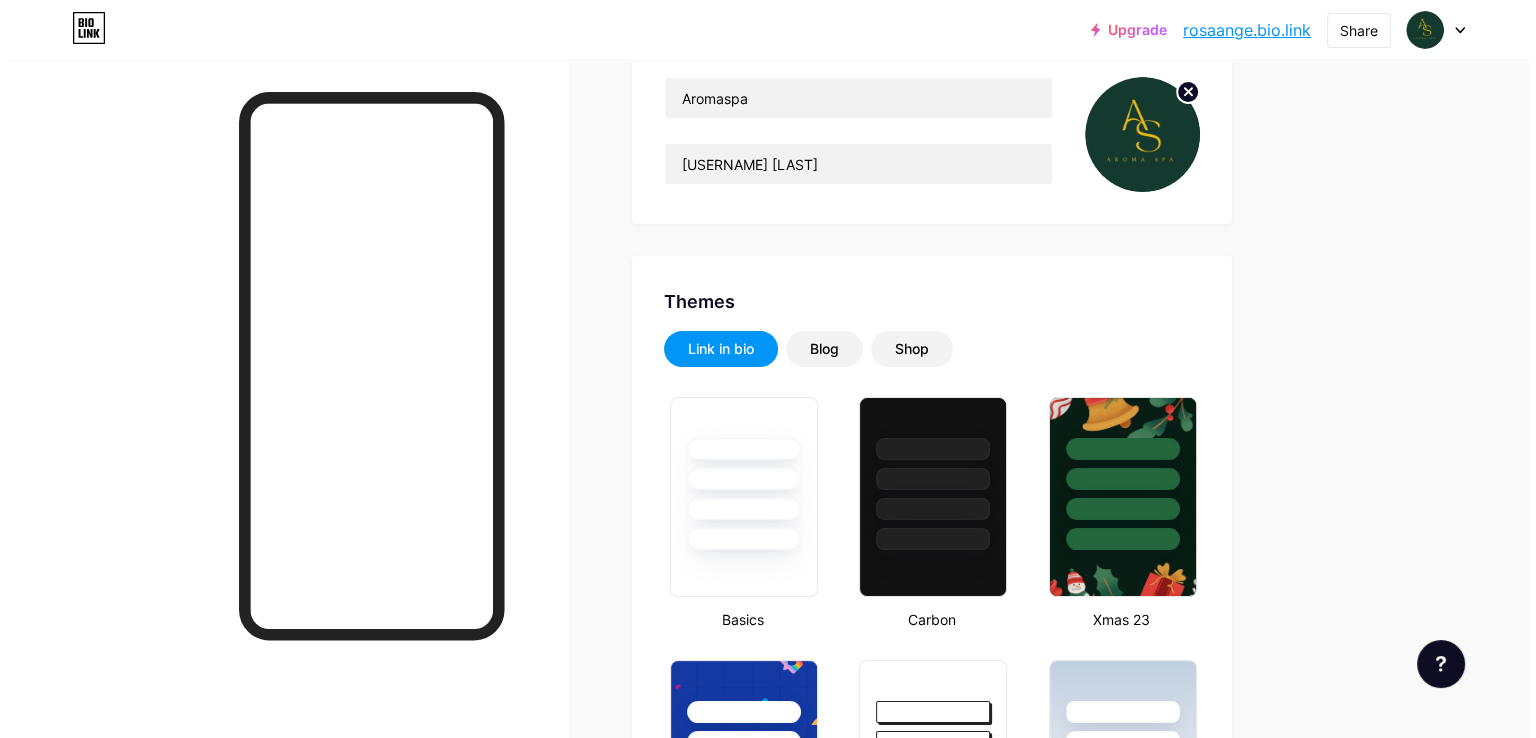 scroll, scrollTop: 0, scrollLeft: 0, axis: both 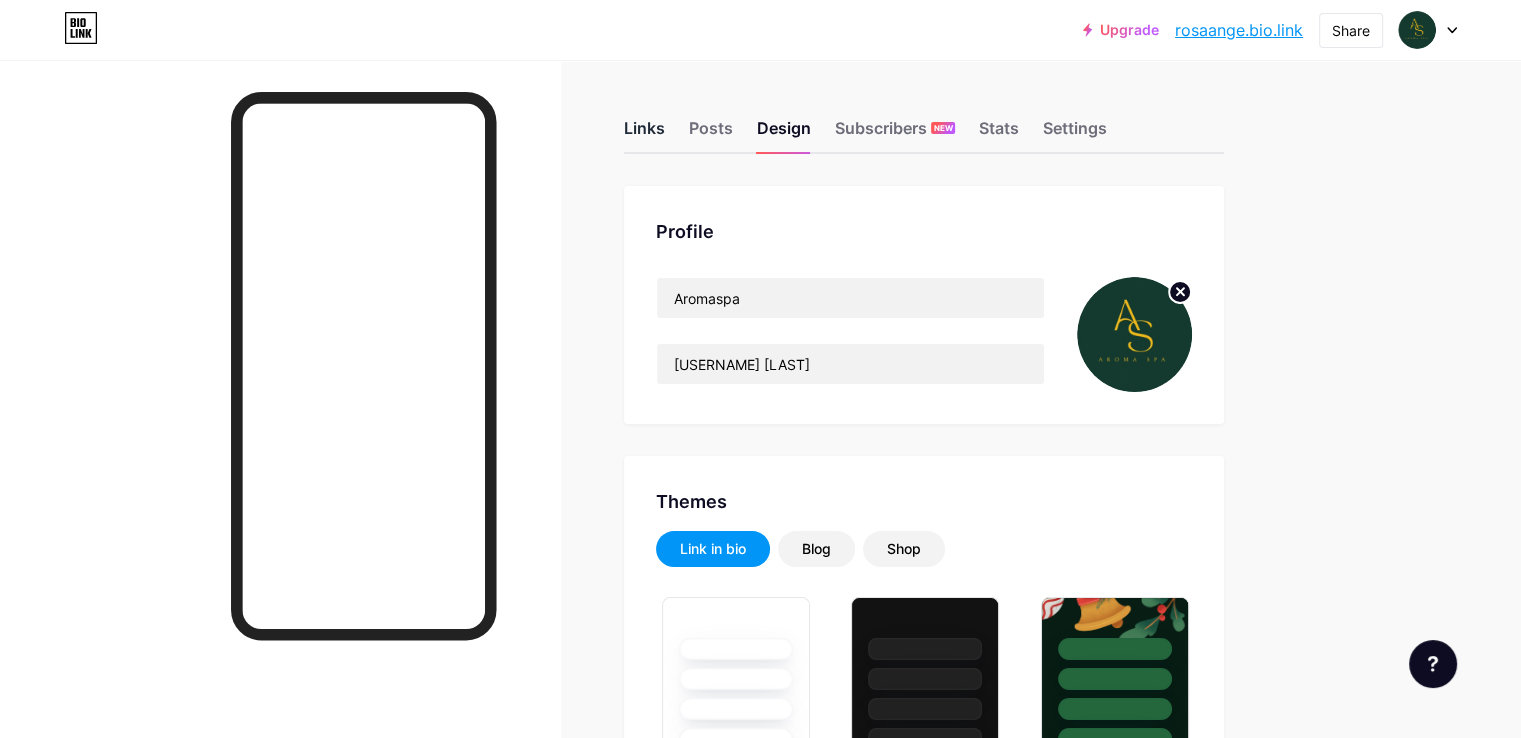 click on "Links" at bounding box center (644, 134) 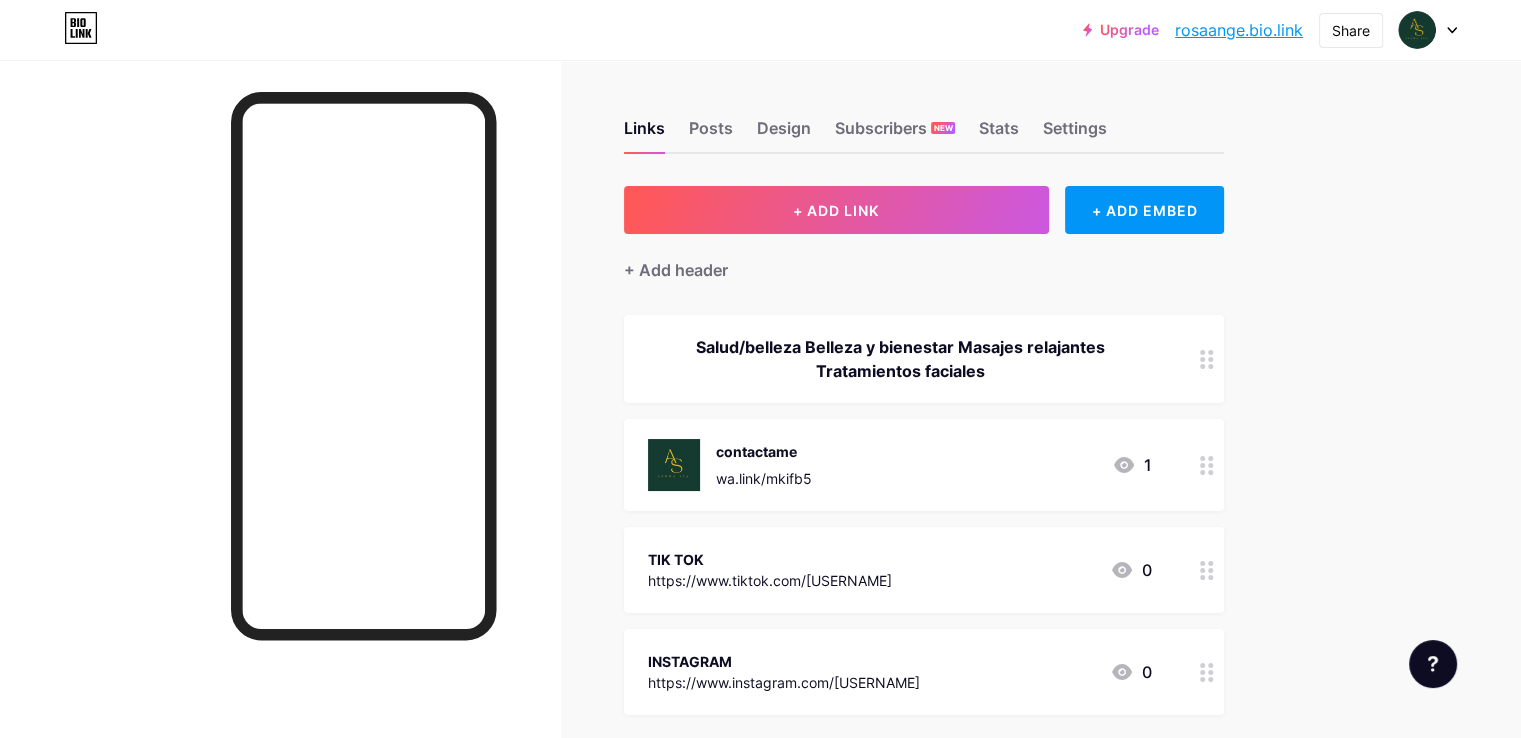 click on "Salud/belleza Belleza y bienestar  Masajes relajantes Tratamientos faciales" at bounding box center [900, 359] 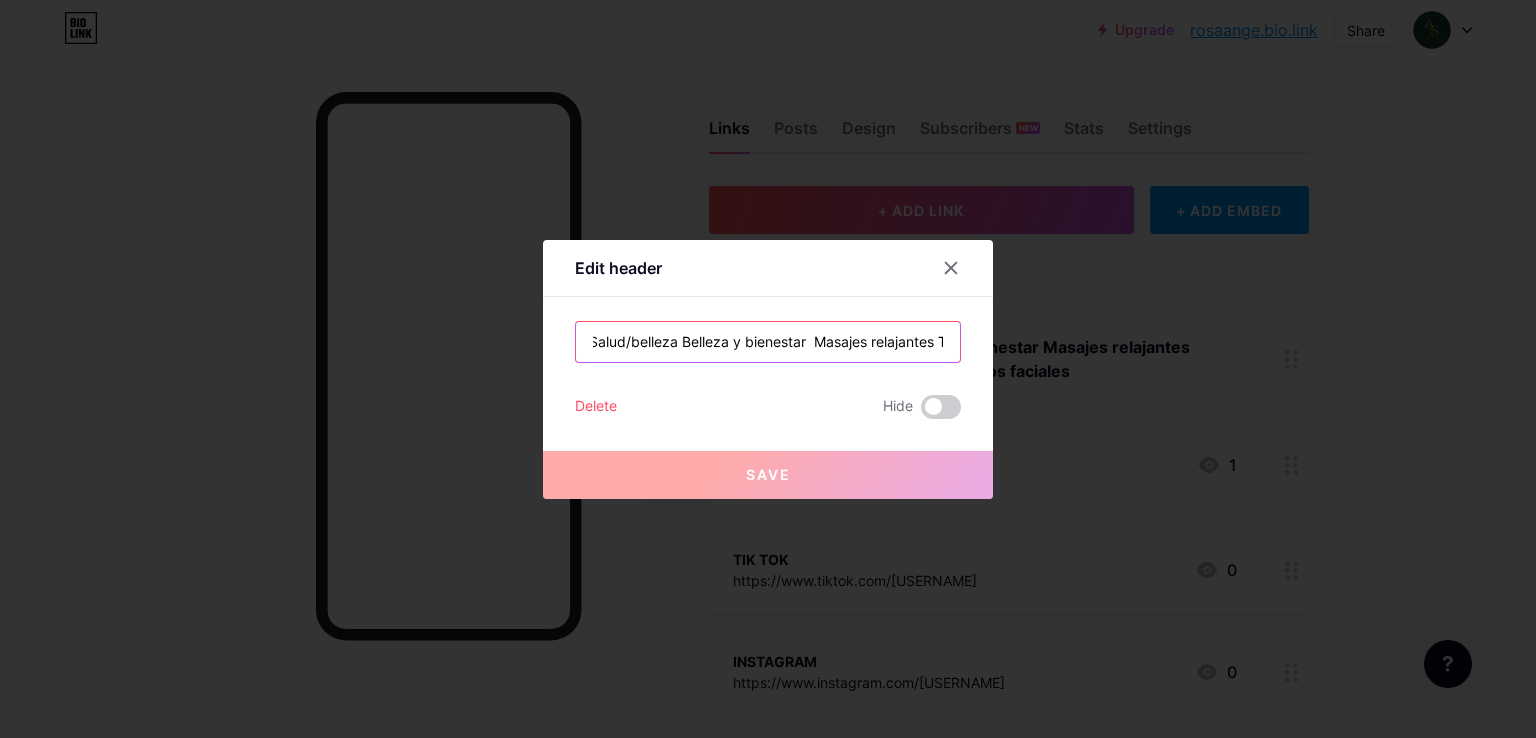 scroll, scrollTop: 0, scrollLeft: 0, axis: both 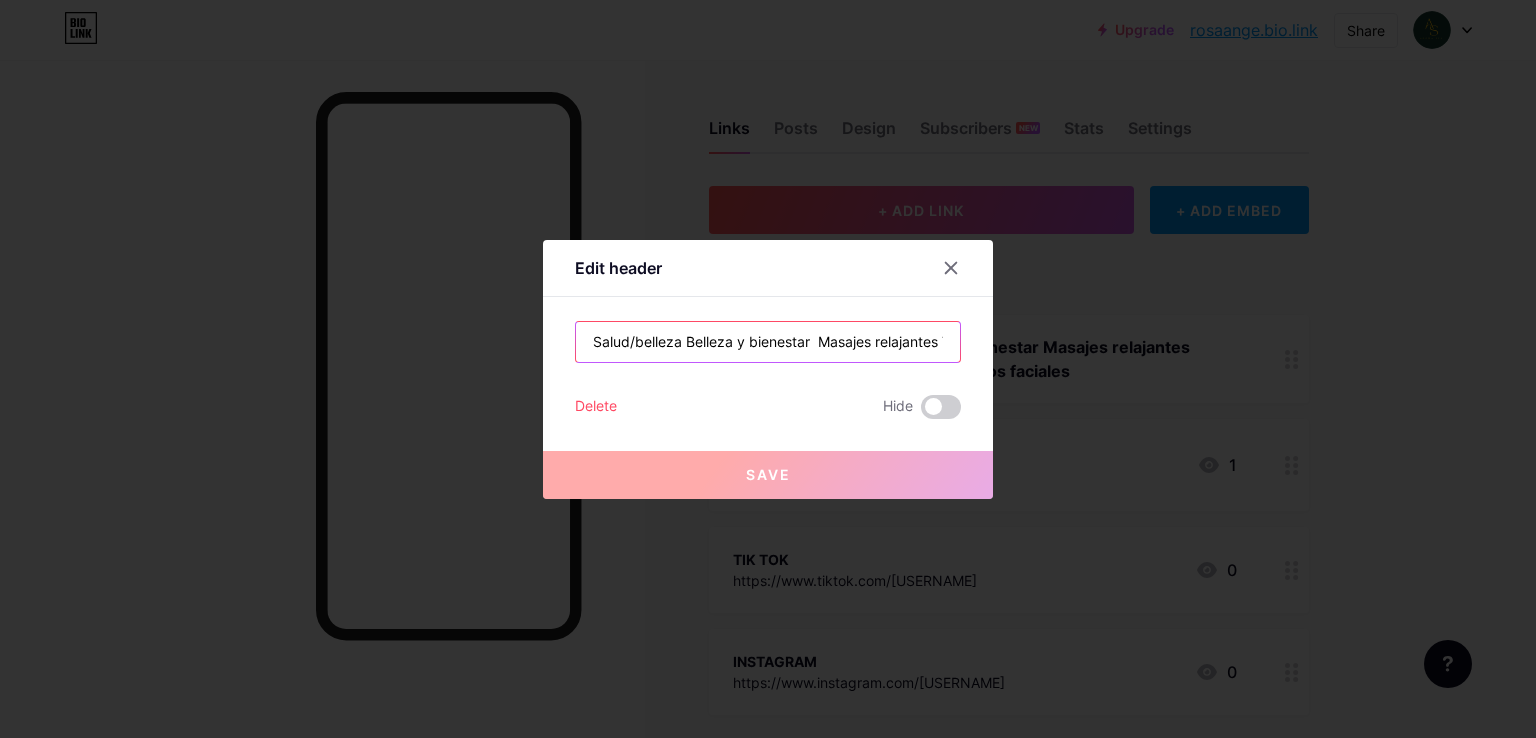 drag, startPoint x: 725, startPoint y: 339, endPoint x: 736, endPoint y: 347, distance: 13.601471 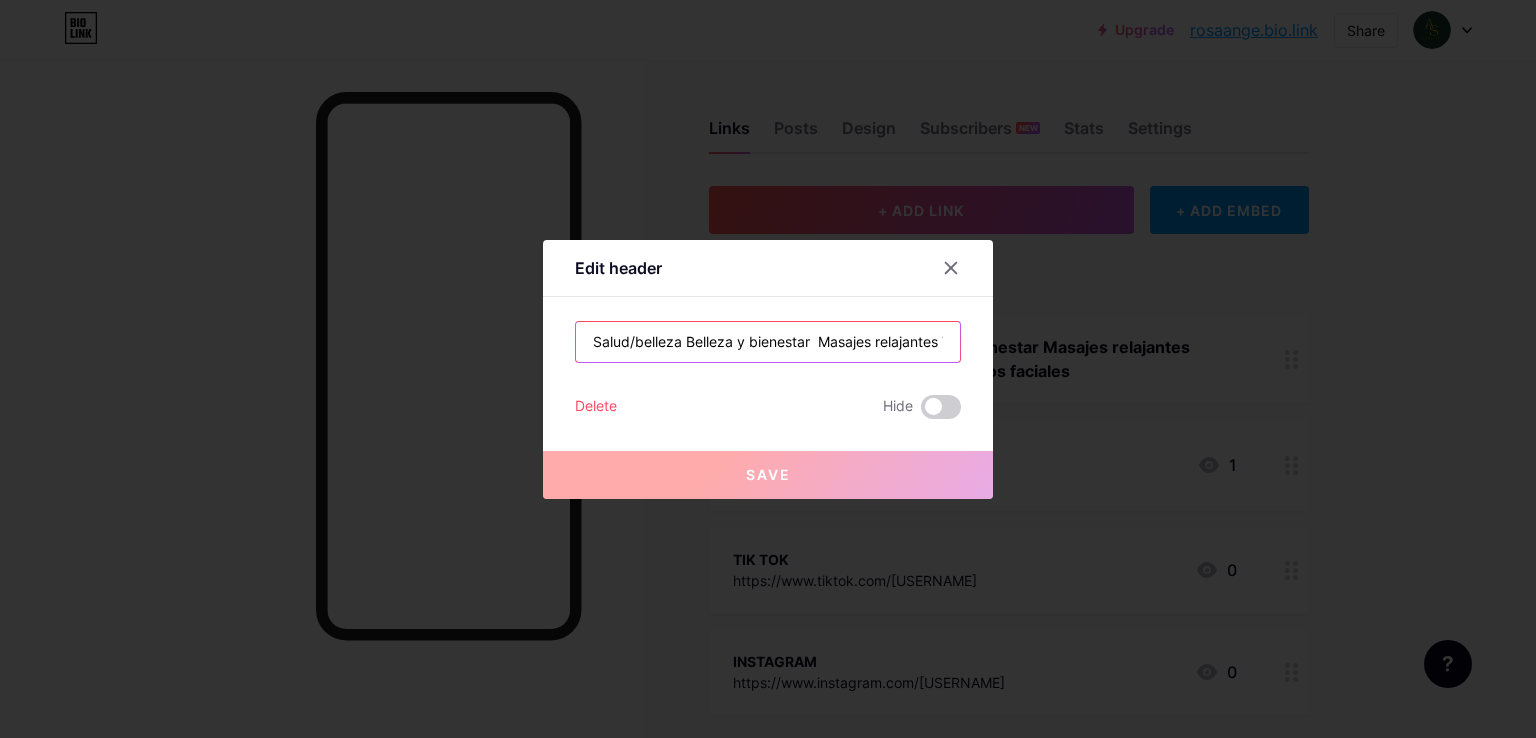 click on "Salud/belleza Belleza y bienestar  Masajes relajantes Tratamientos faciales" at bounding box center (768, 342) 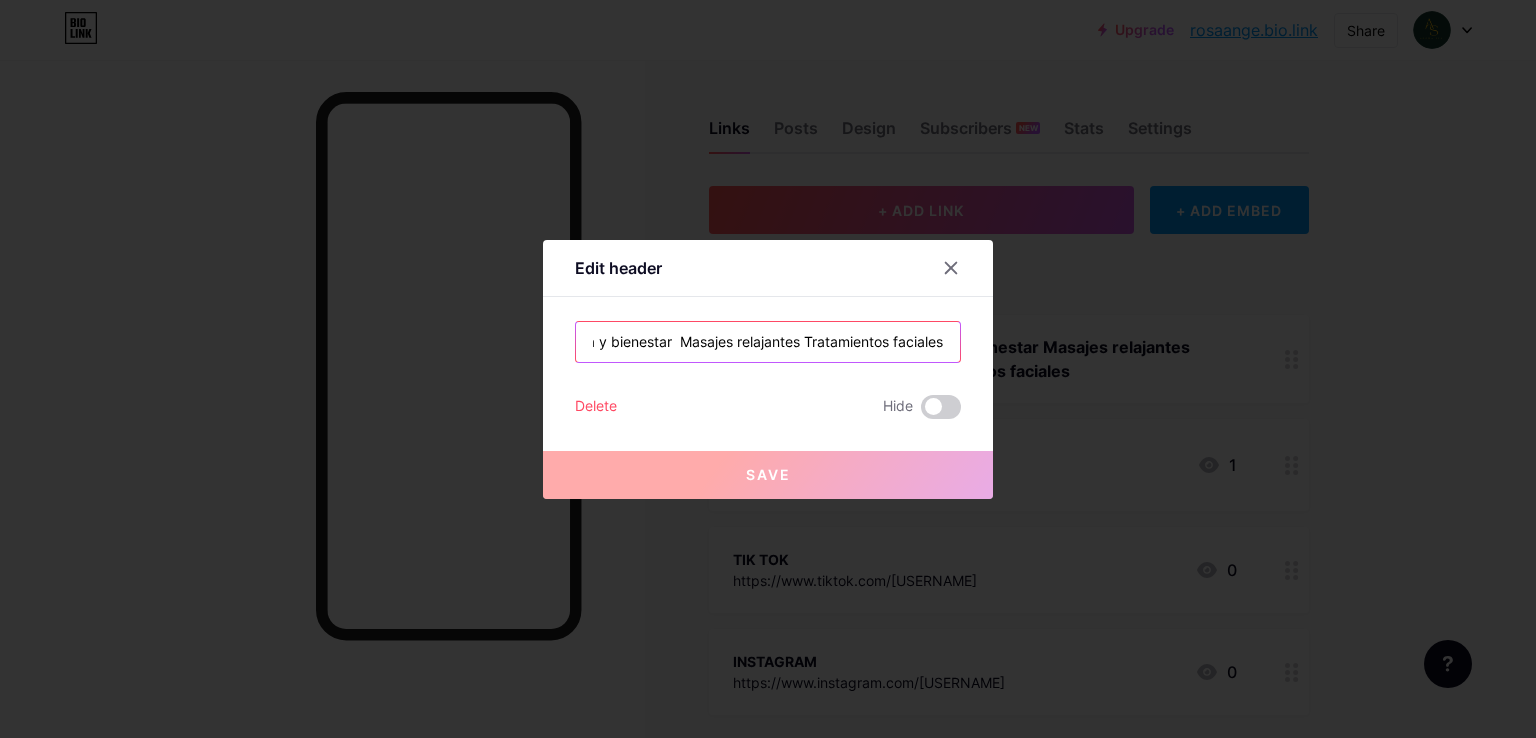 drag, startPoint x: 774, startPoint y: 341, endPoint x: 978, endPoint y: 347, distance: 204.08821 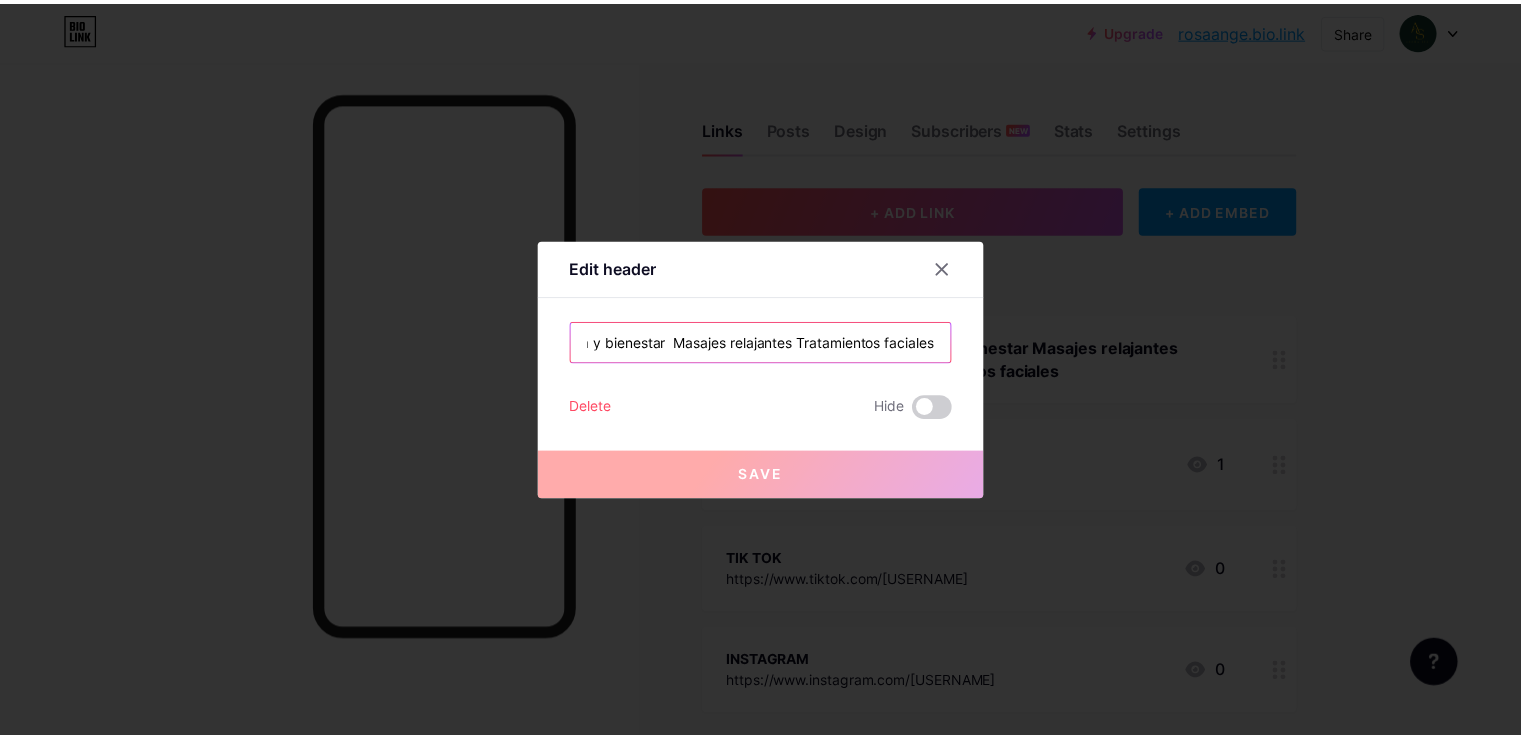 scroll, scrollTop: 0, scrollLeft: 0, axis: both 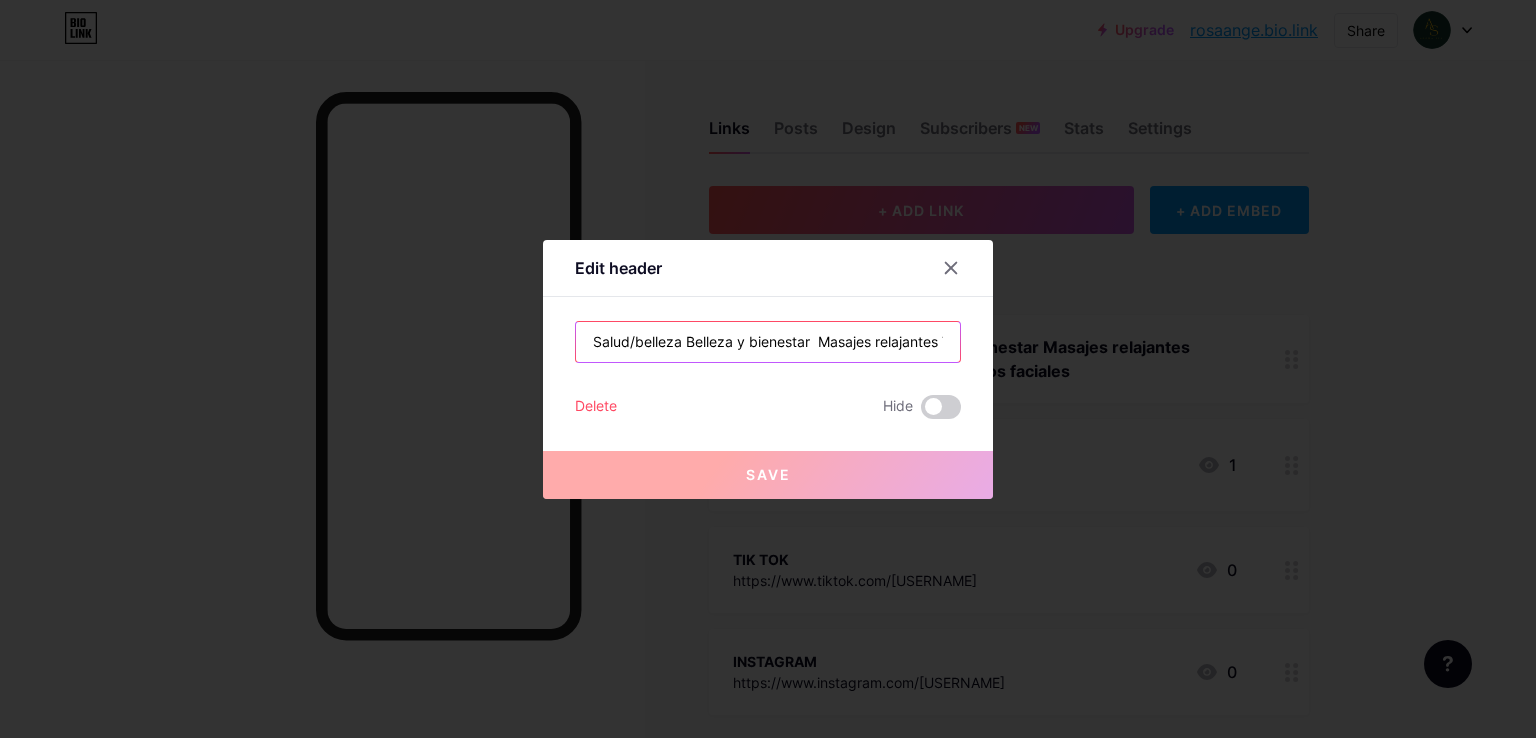 drag, startPoint x: 940, startPoint y: 340, endPoint x: 813, endPoint y: 346, distance: 127.141655 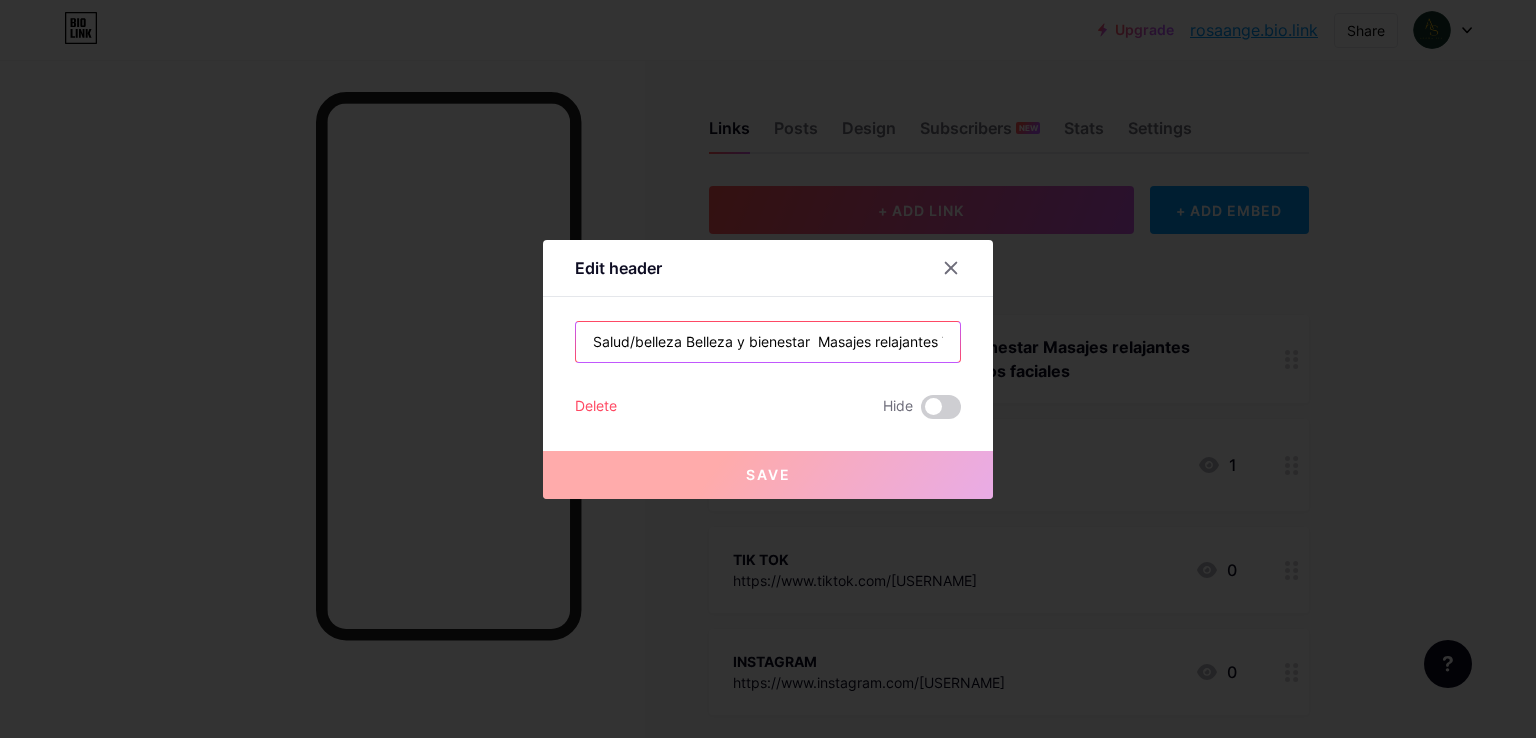 click on "Salud/belleza Belleza y bienestar  Masajes relajantes Tratamientos faciales" at bounding box center [768, 342] 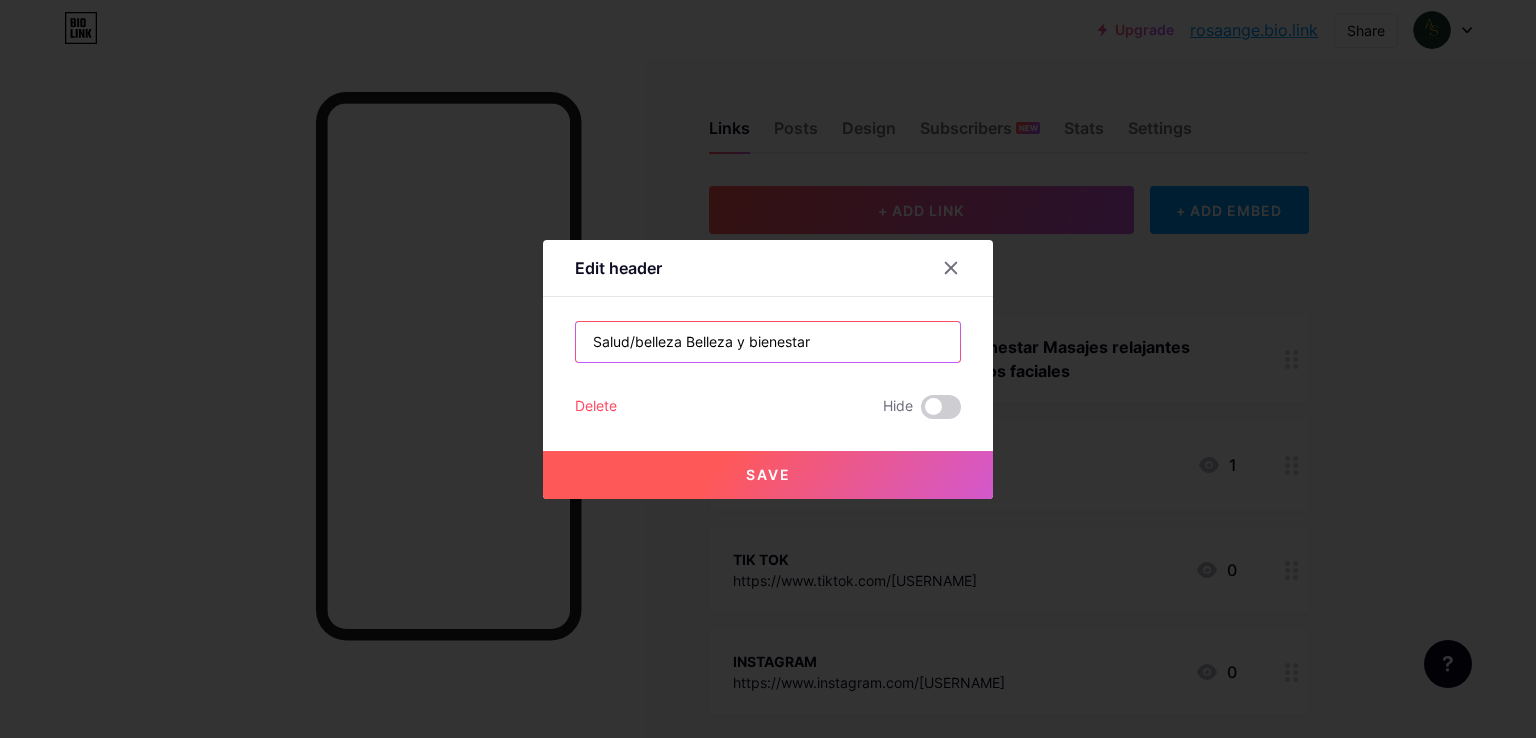 type on "Salud/belleza Belleza y bienestar" 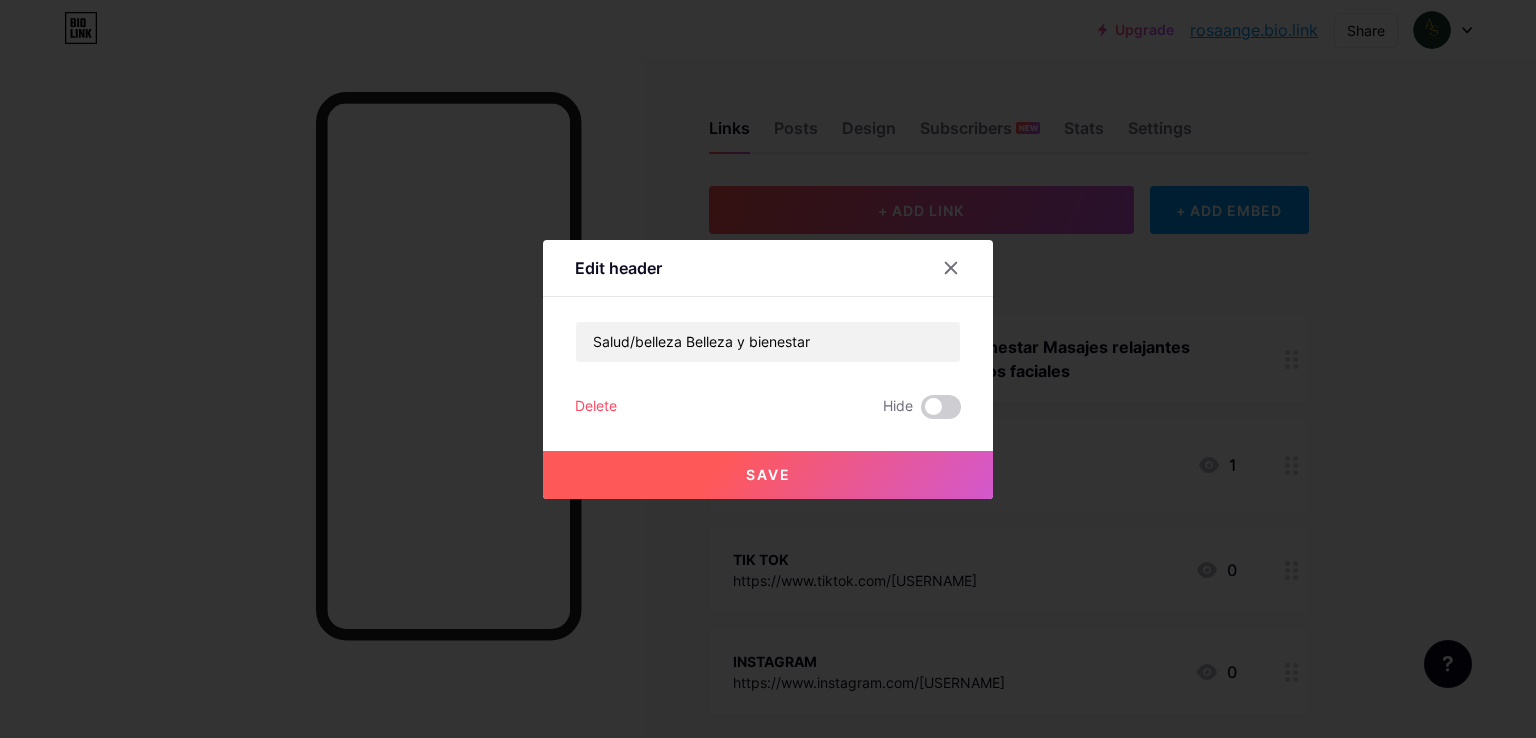 click on "Save" at bounding box center [768, 475] 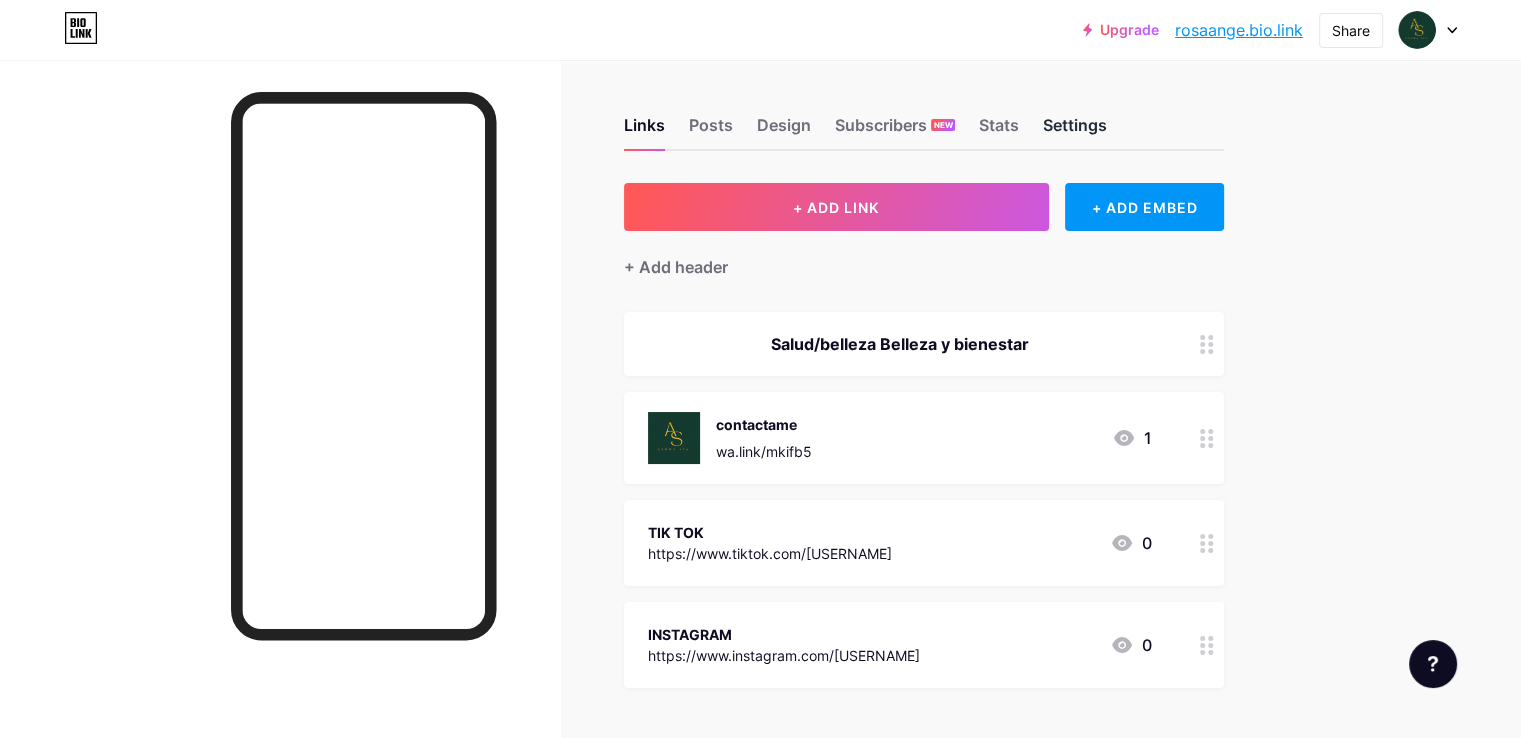 scroll, scrollTop: 0, scrollLeft: 0, axis: both 